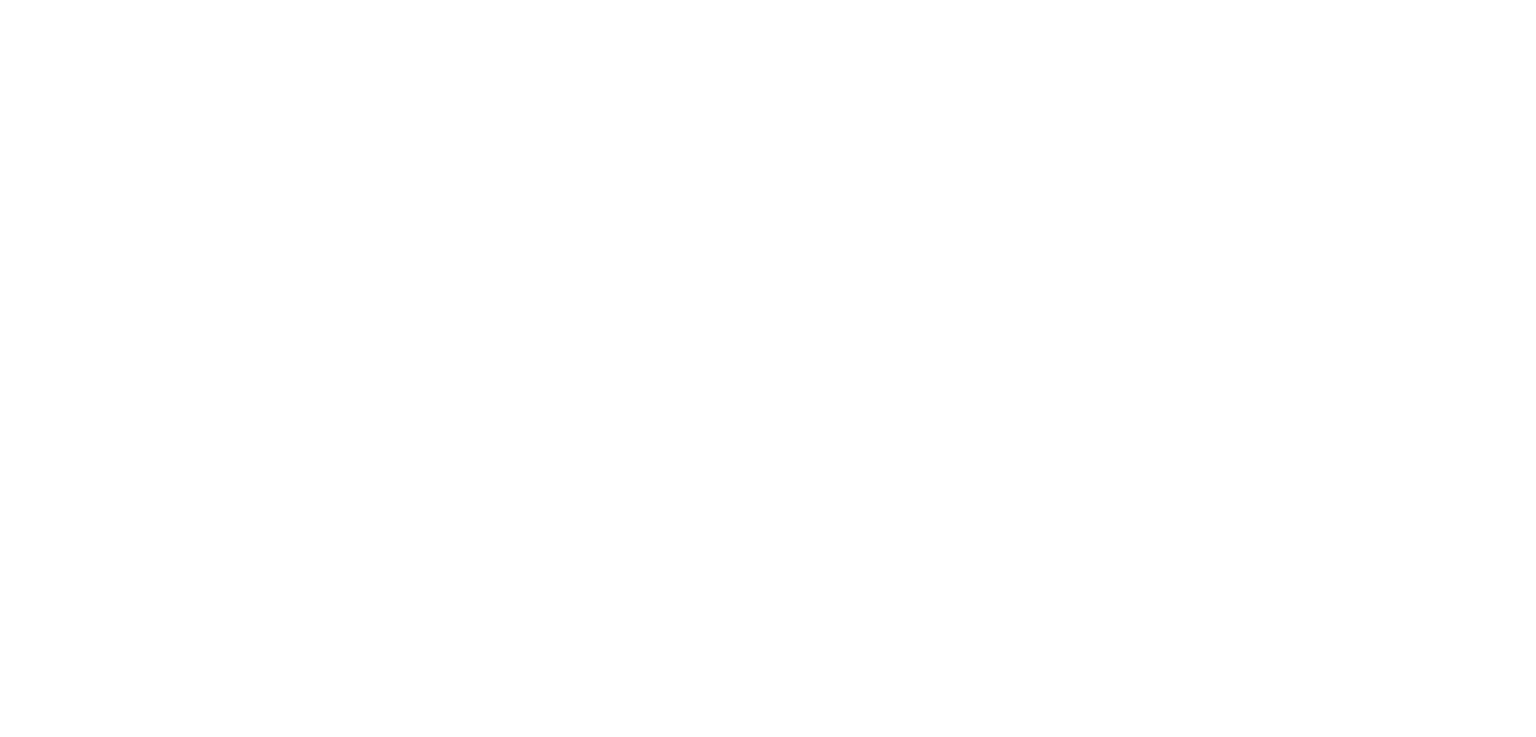 scroll, scrollTop: 0, scrollLeft: 0, axis: both 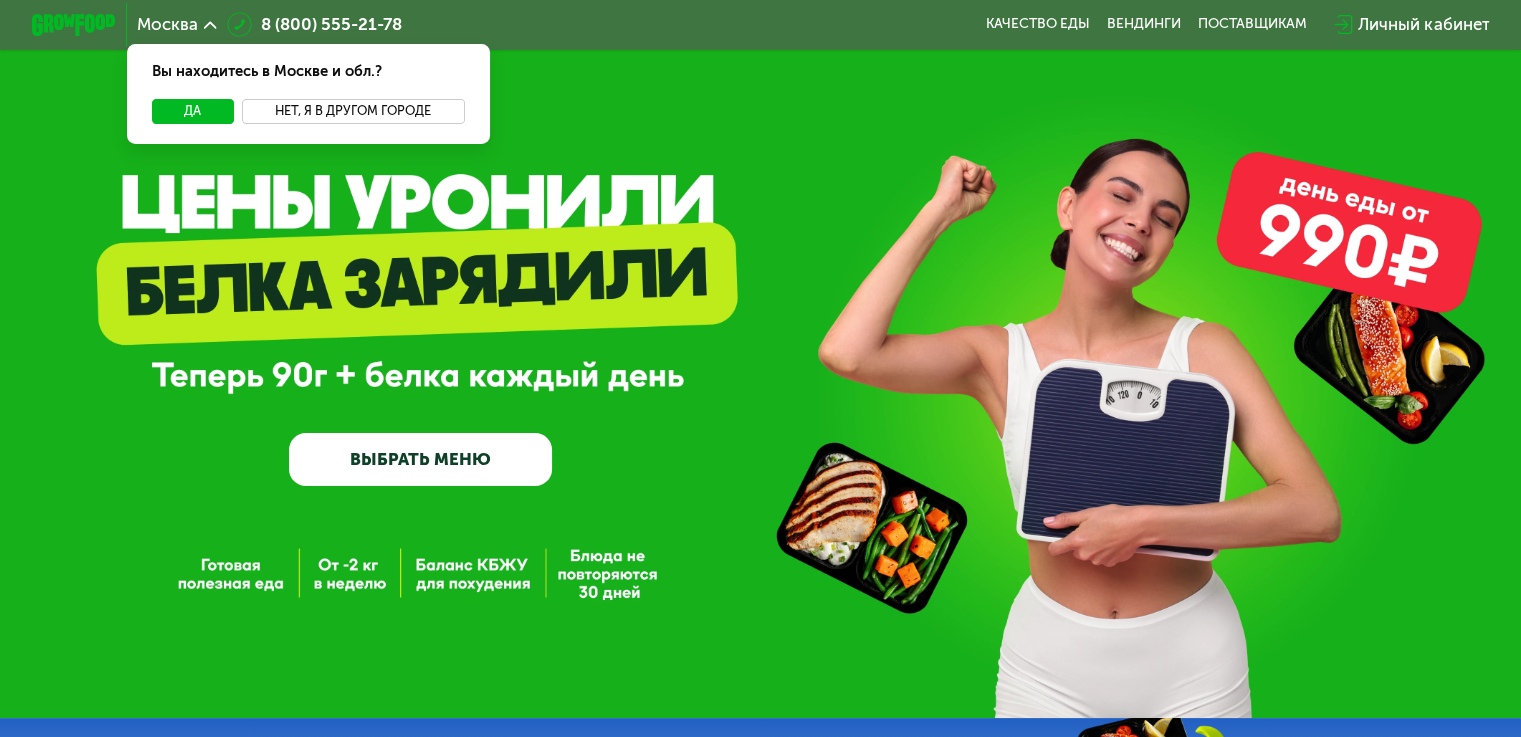 click on "Нет, я в другом городе" at bounding box center [353, 111] 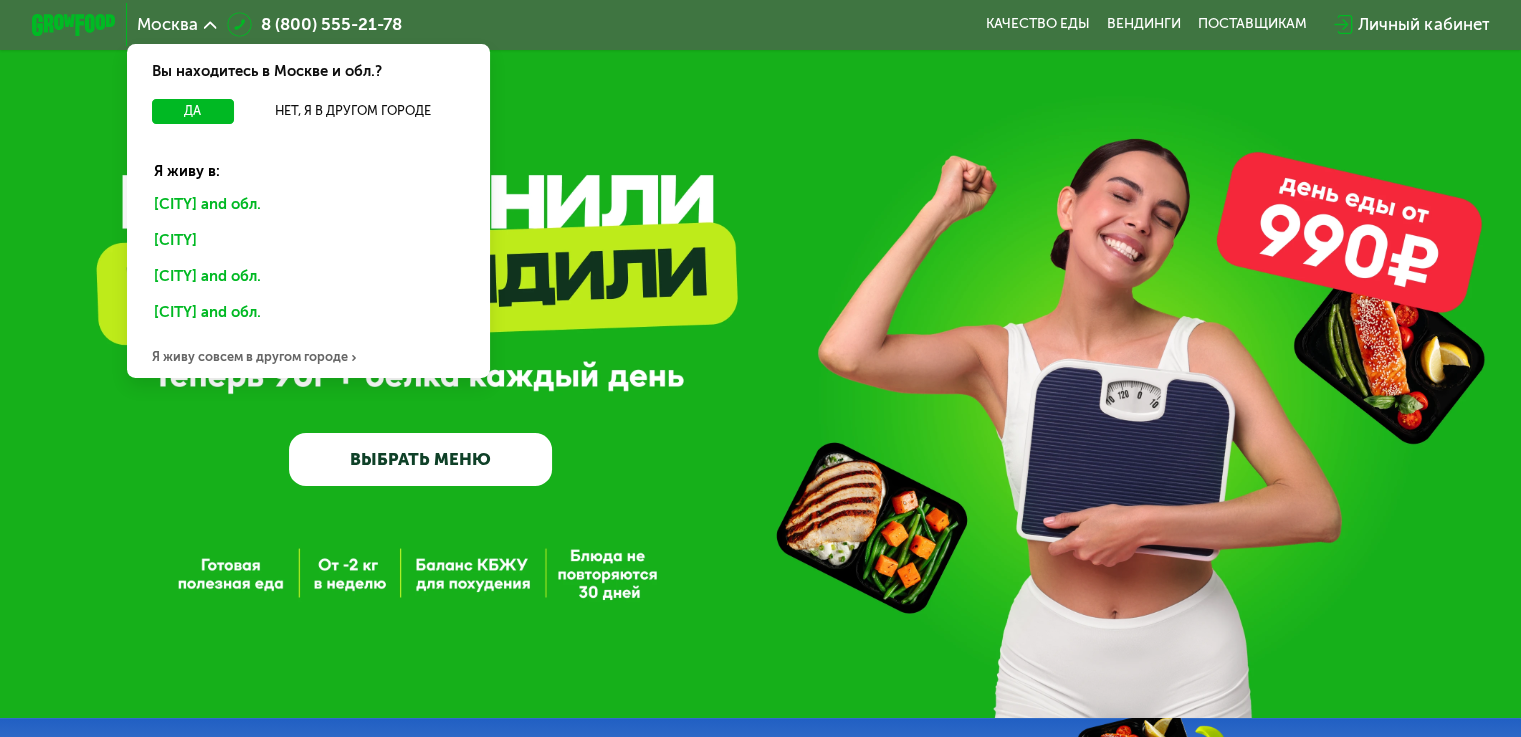 click on "Санкт-Петербурге и обл." 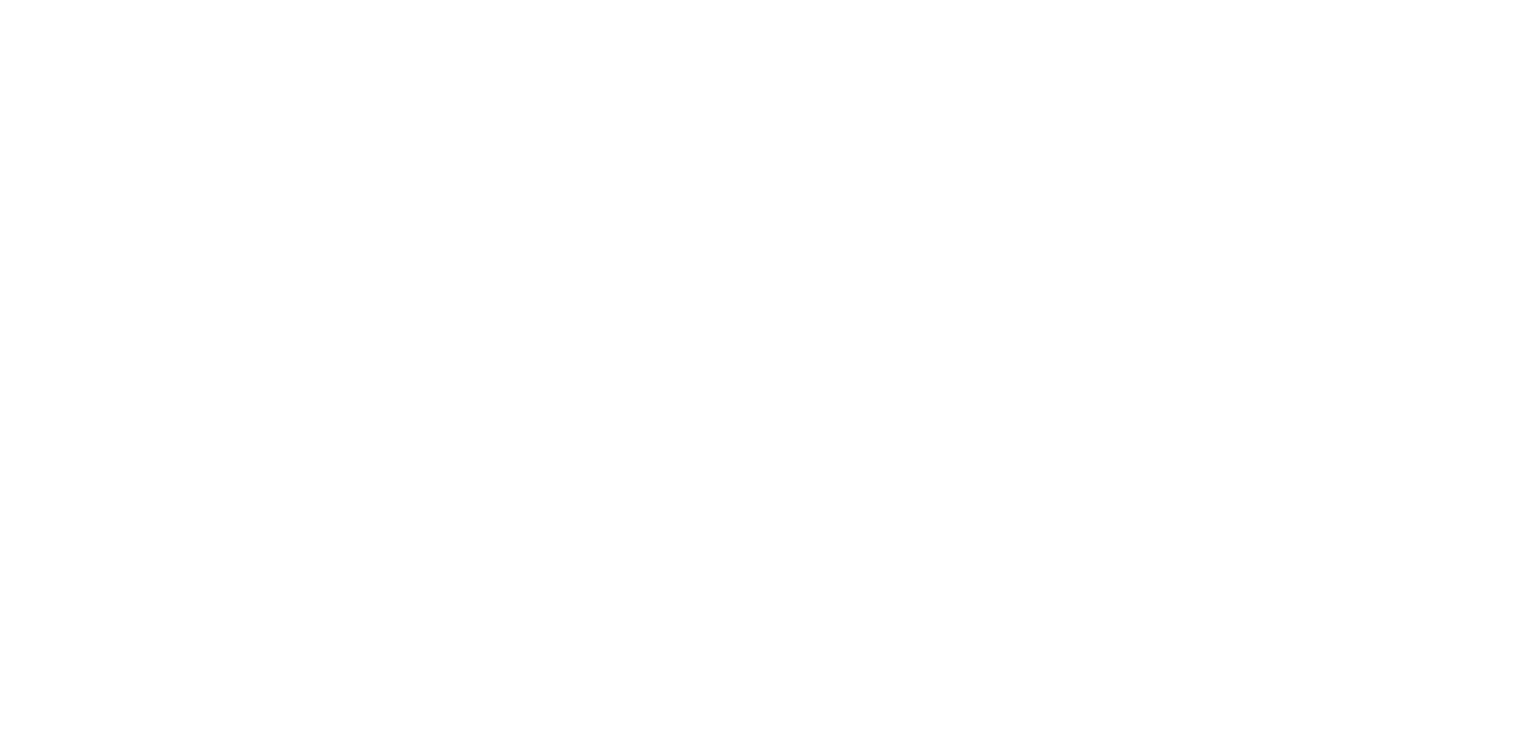 scroll, scrollTop: 0, scrollLeft: 0, axis: both 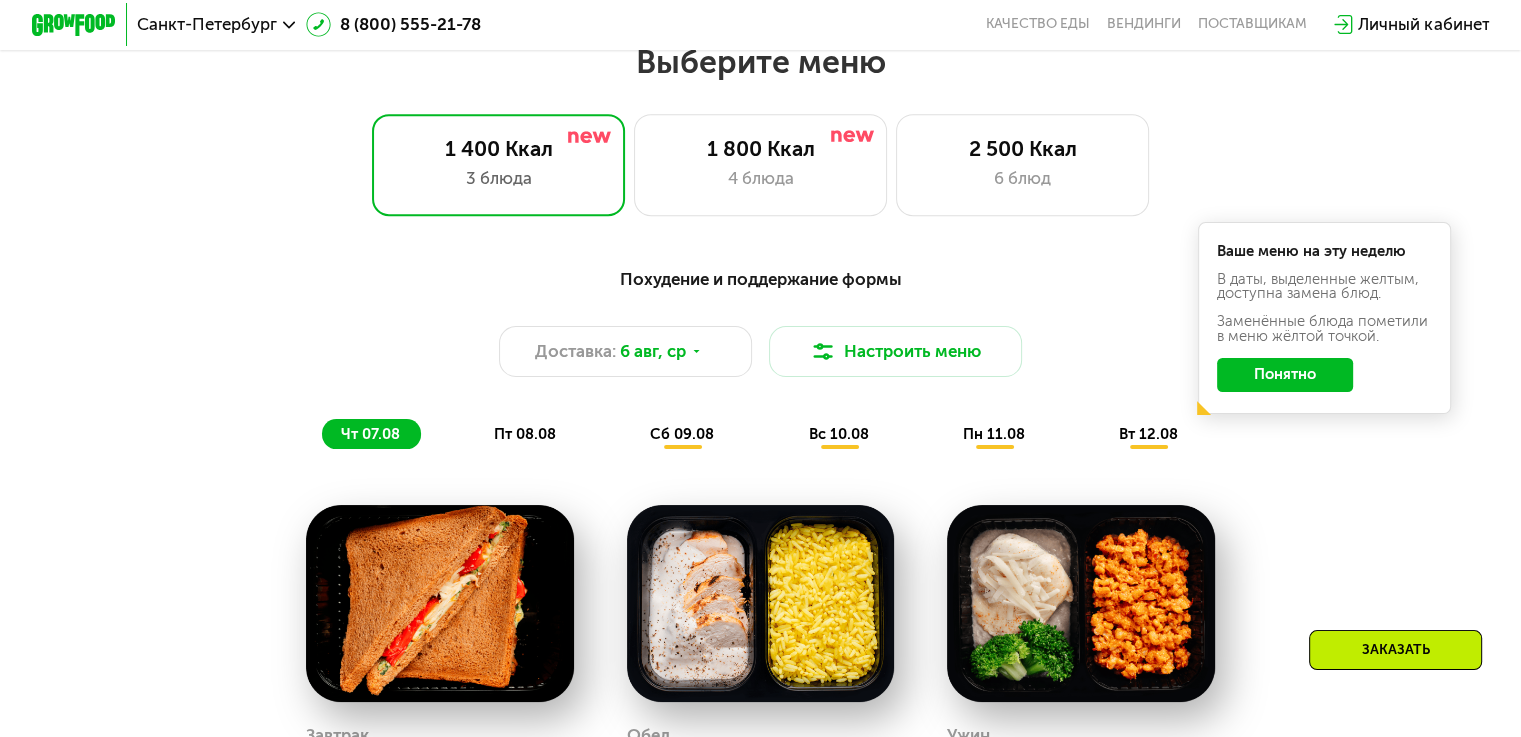 click on "пт 08.08" at bounding box center [525, 434] 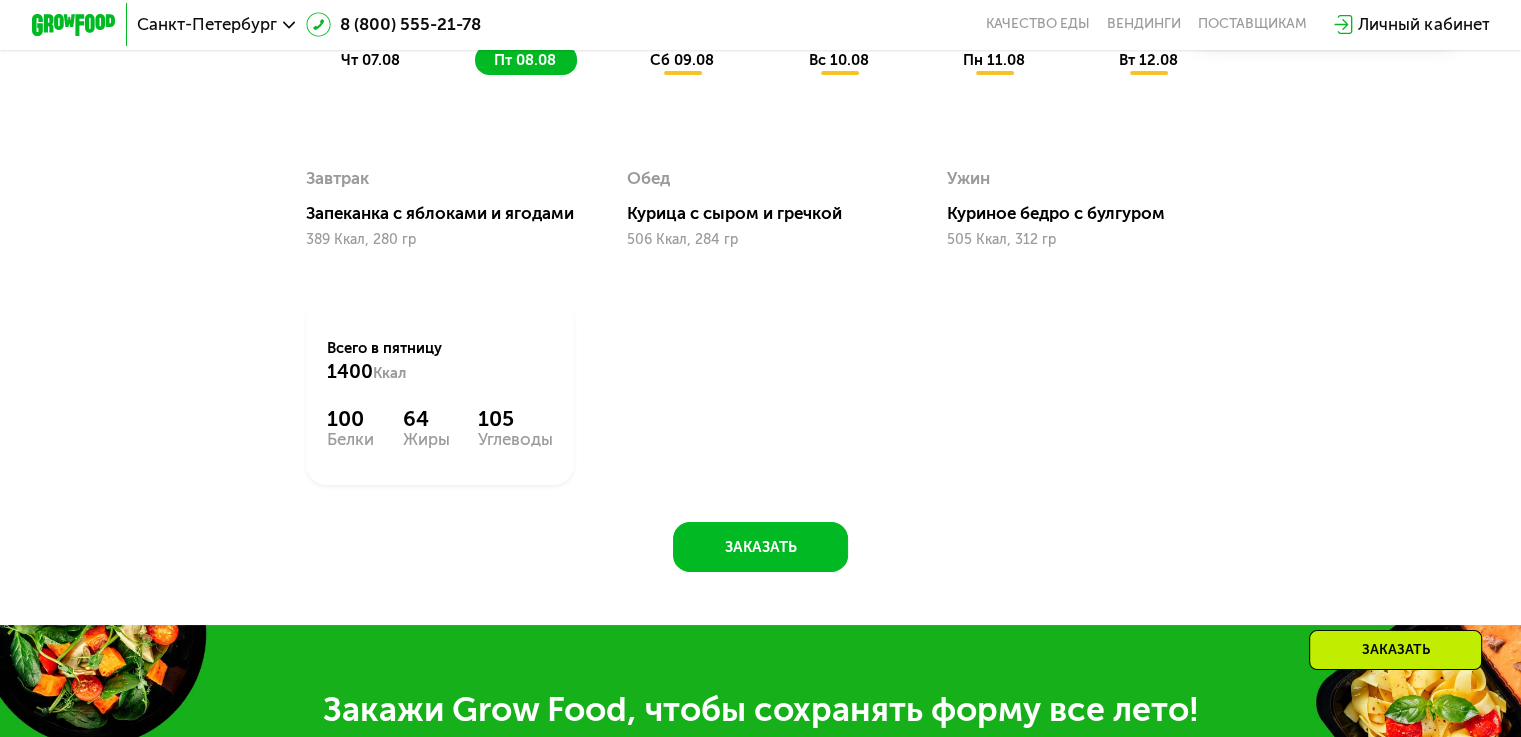 scroll, scrollTop: 1200, scrollLeft: 0, axis: vertical 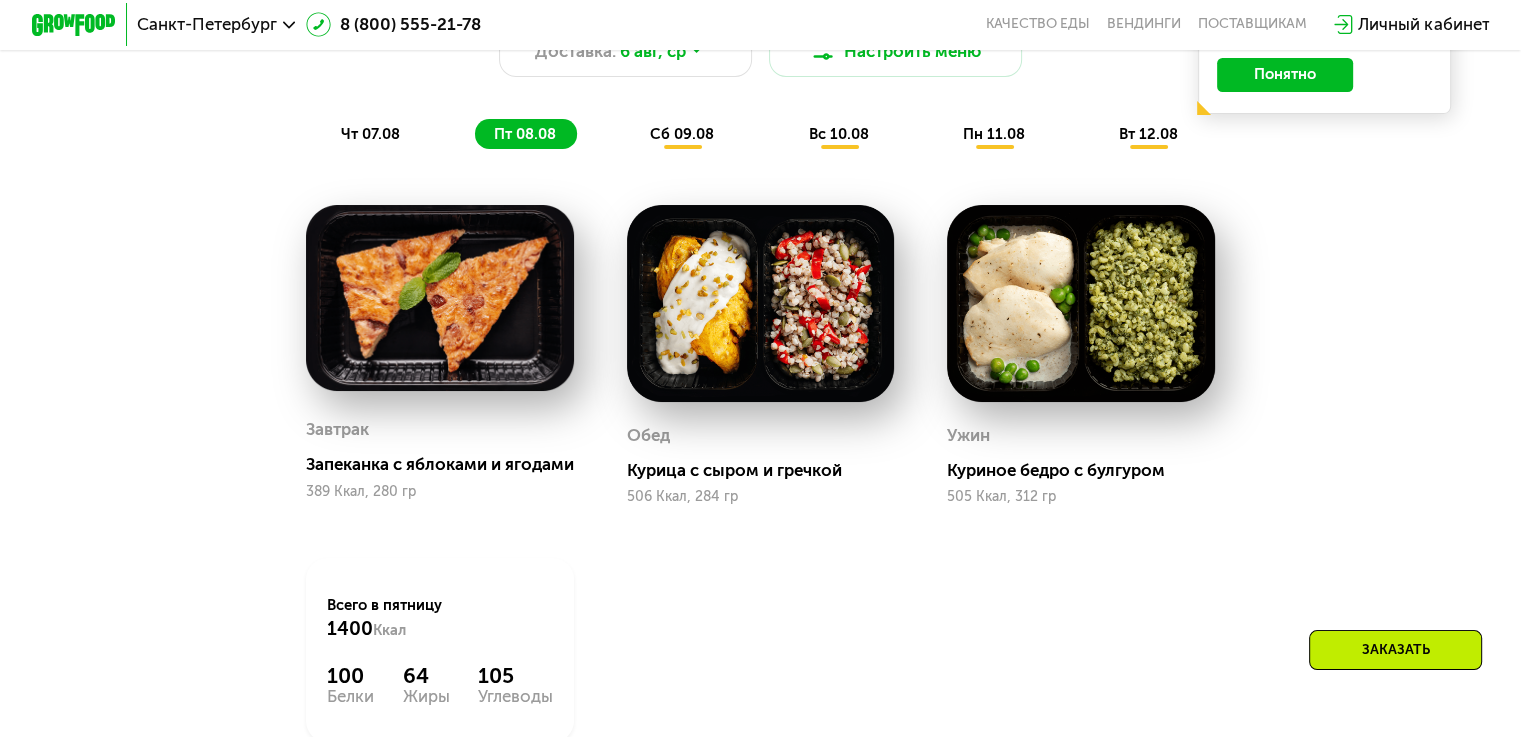 click on "сб 09.08" at bounding box center (682, 134) 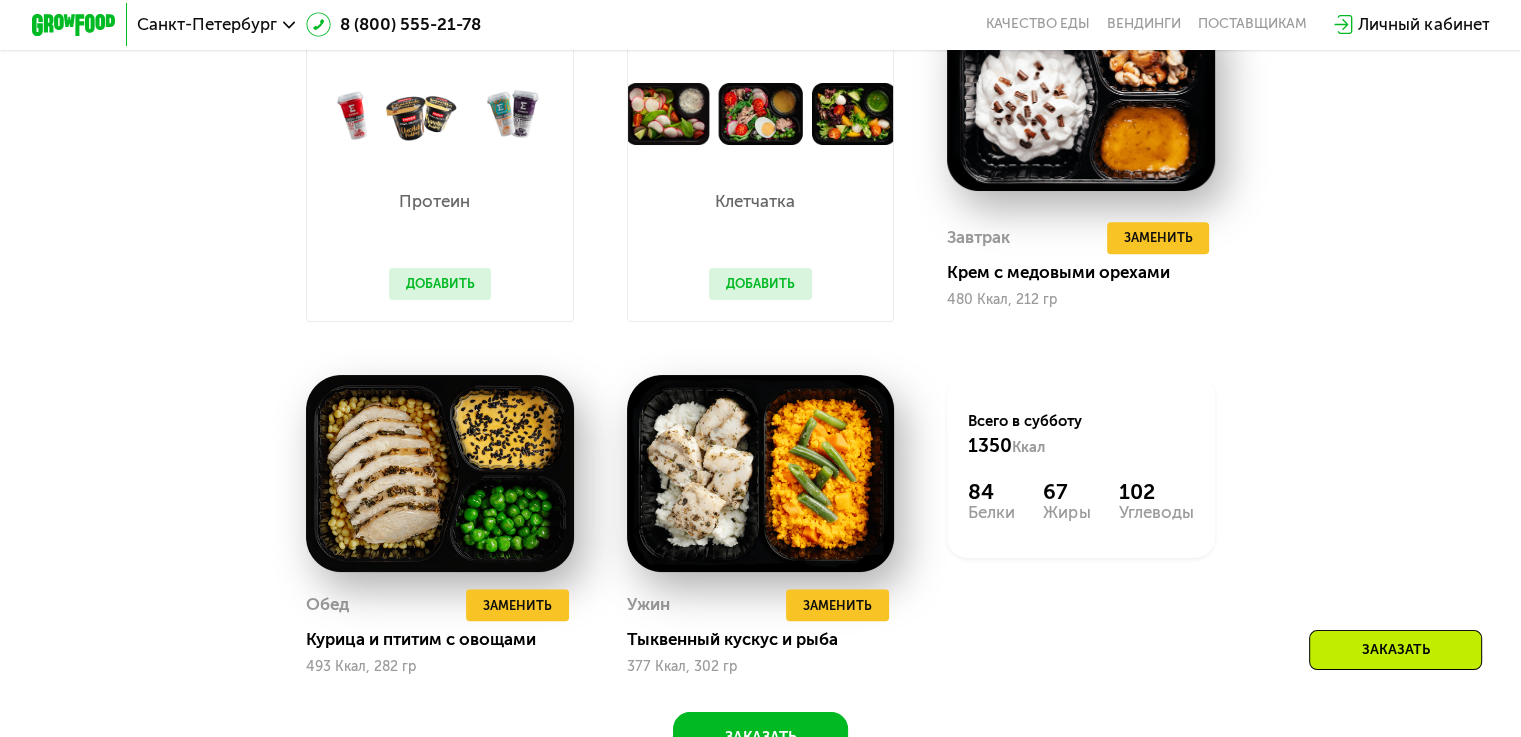 scroll, scrollTop: 1200, scrollLeft: 0, axis: vertical 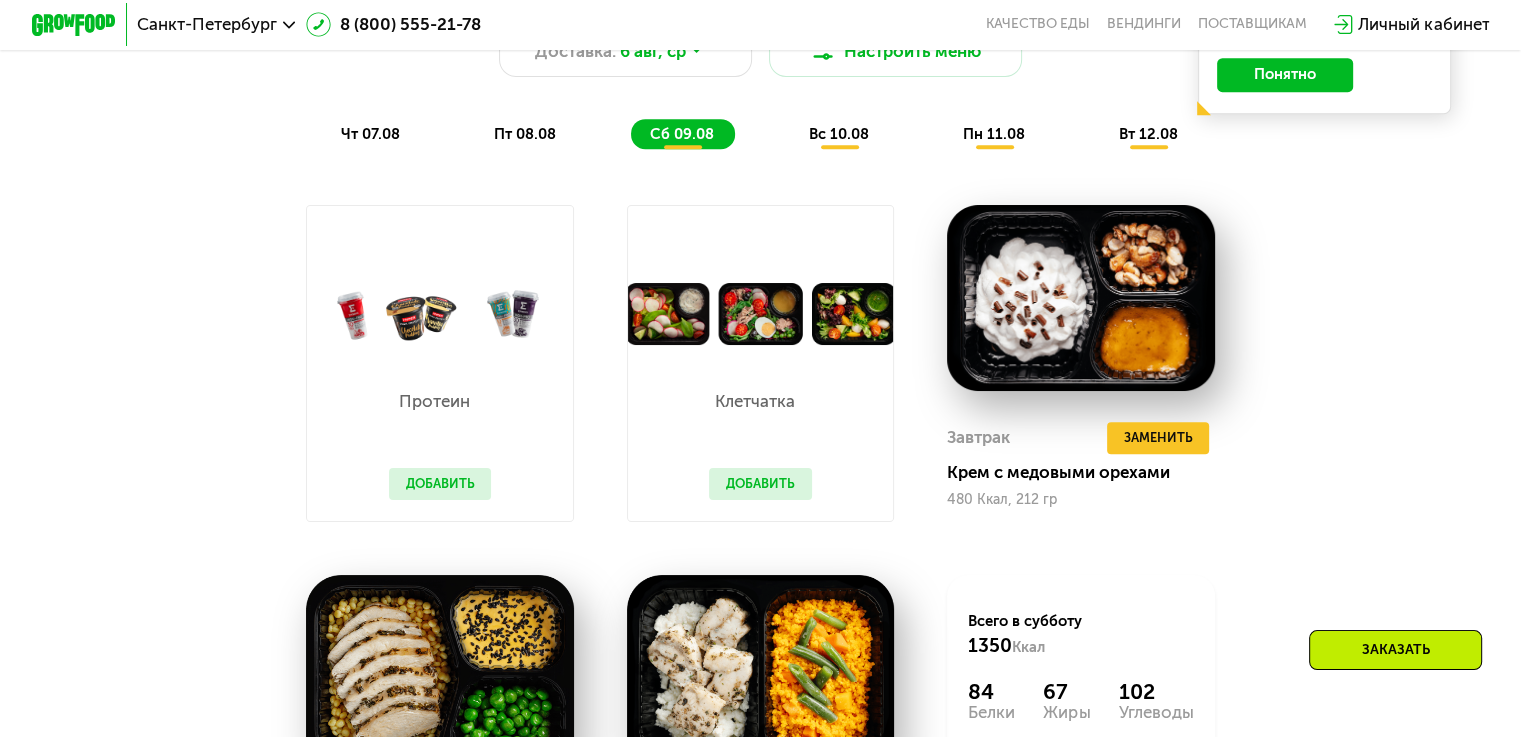 click on "вс 10.08" at bounding box center [838, 134] 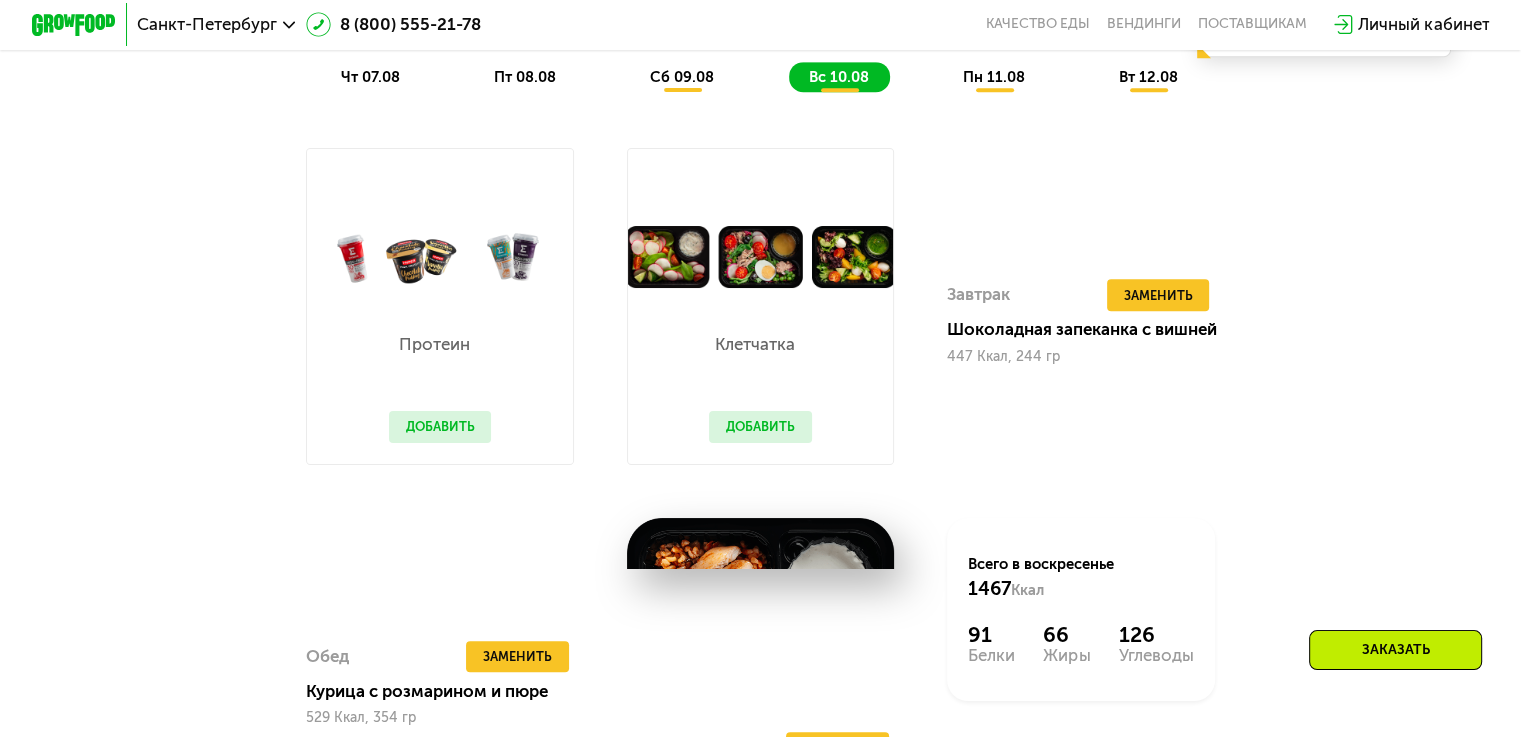 scroll, scrollTop: 1200, scrollLeft: 0, axis: vertical 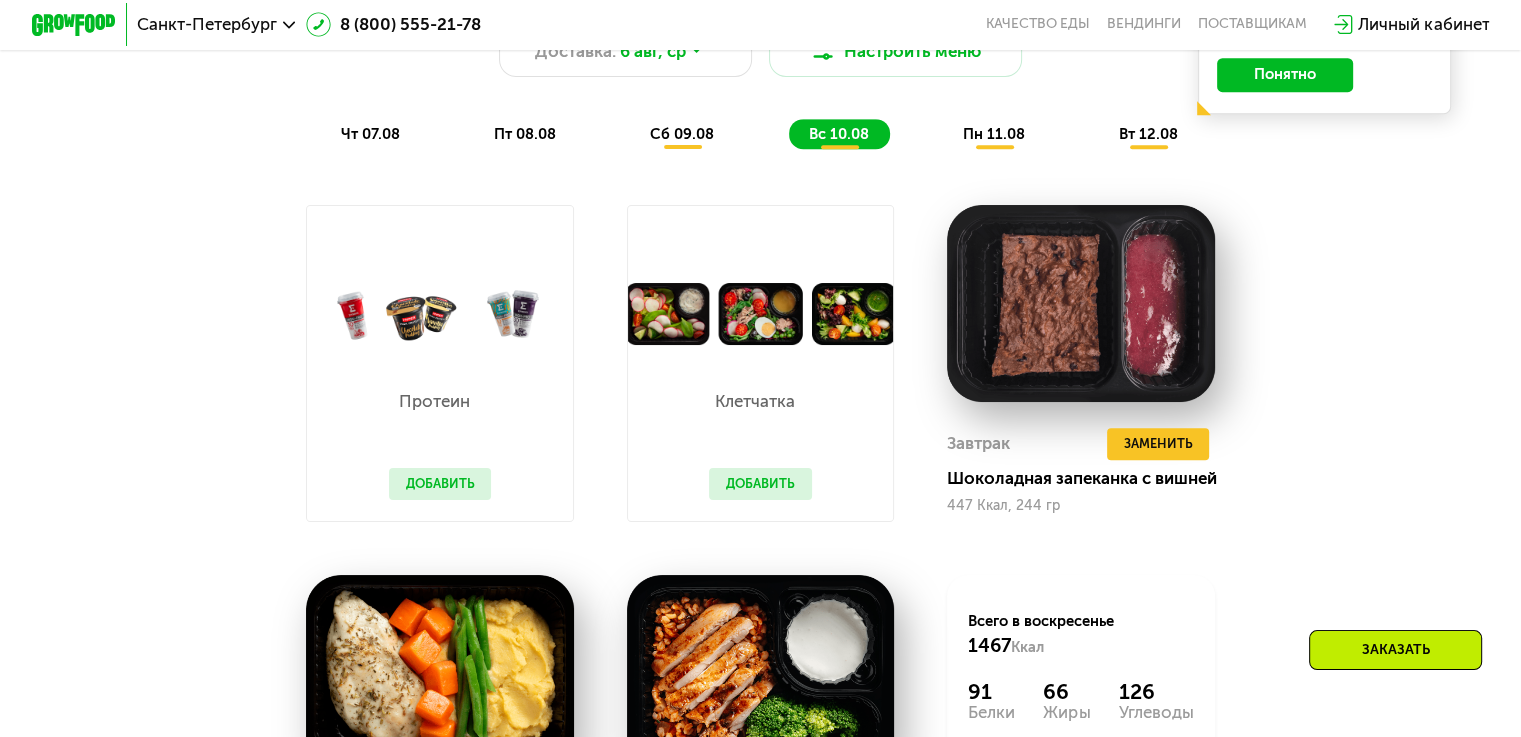 click on "Похудение и поддержание формы Доставка: [DATE], [DAY_OF_WEEK] Настроить меню  [DAY_OF_WEEK] [DATE] [DAY_OF_WEEK] [DATE] [DAY_OF_WEEK] [DATE] [DAY_OF_WEEK] [DATE] [DAY_OF_WEEK] [DATE] Ваше меню на эту неделю В даты, выделенные желтым, доступна замена блюд. Заменённые блюда пометили в меню жёлтой точкой.  Понятно" at bounding box center [761, 58] 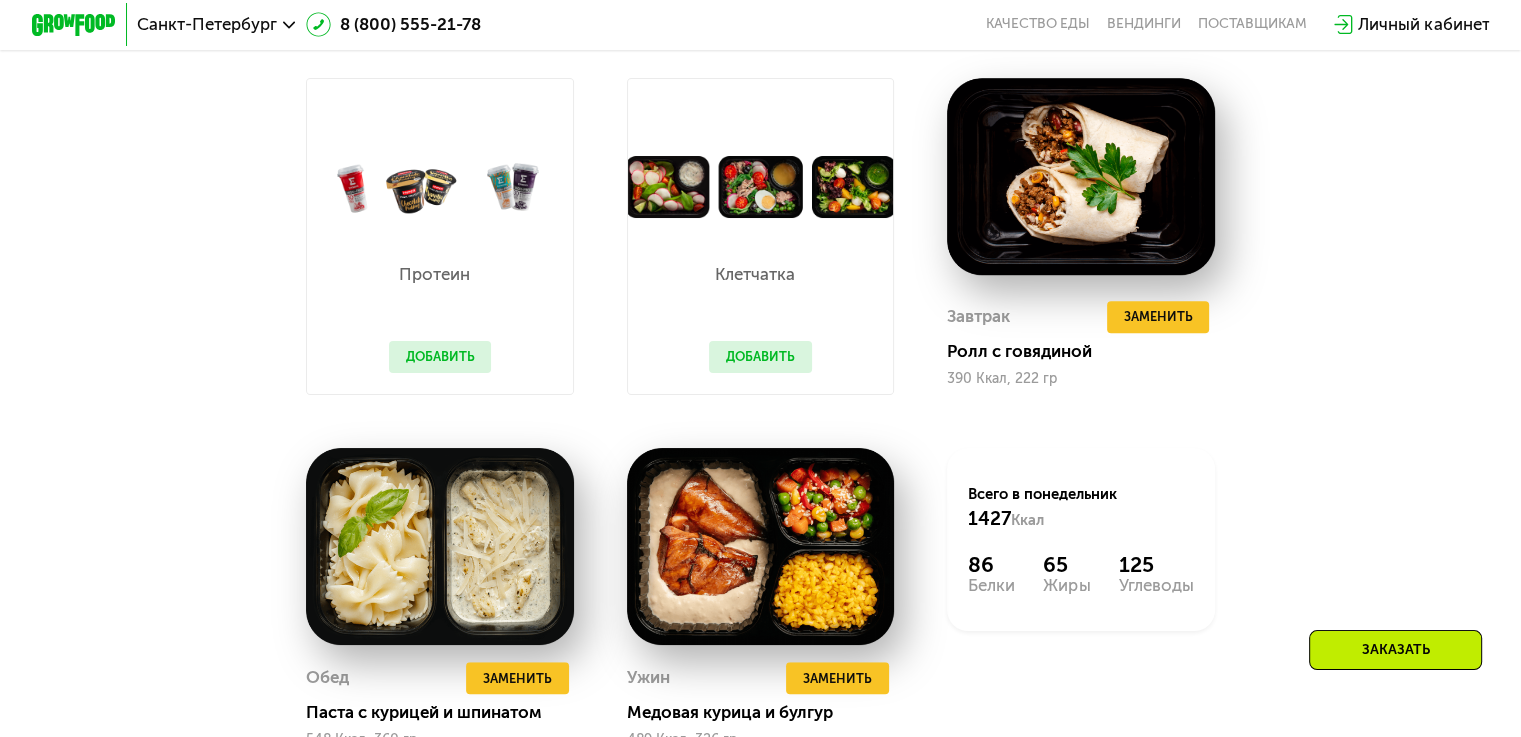 scroll, scrollTop: 1100, scrollLeft: 0, axis: vertical 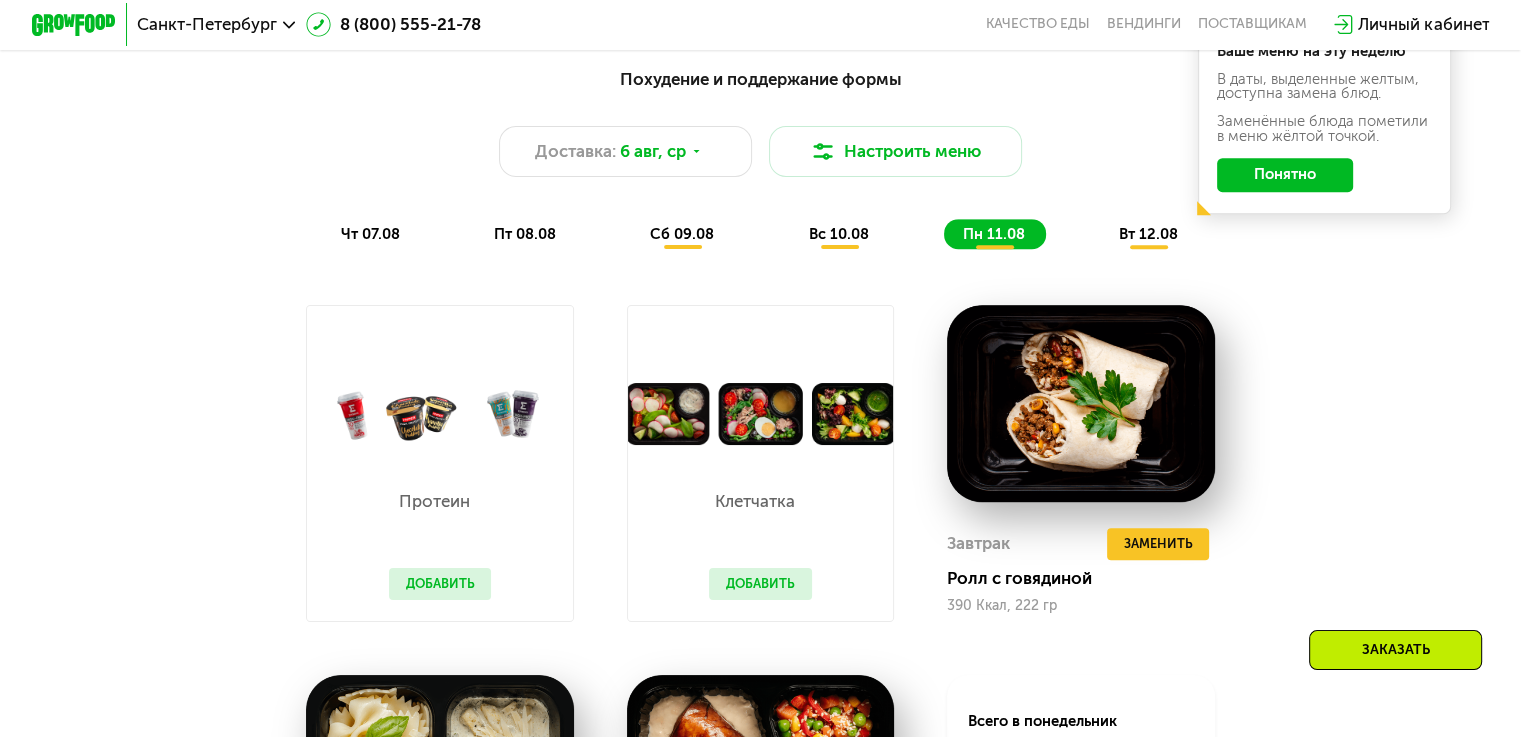 click on "вт 12.08" at bounding box center [1148, 234] 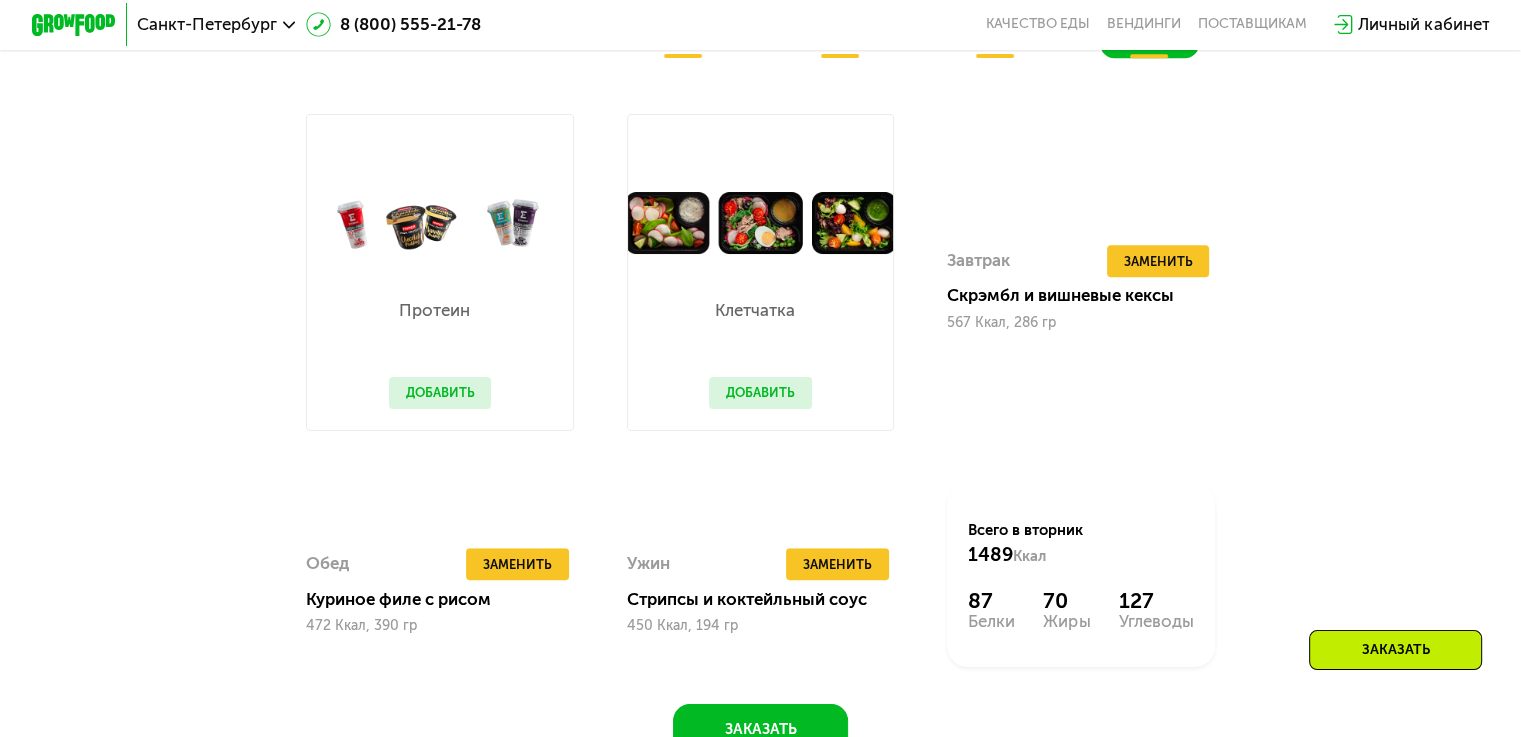 scroll, scrollTop: 1300, scrollLeft: 0, axis: vertical 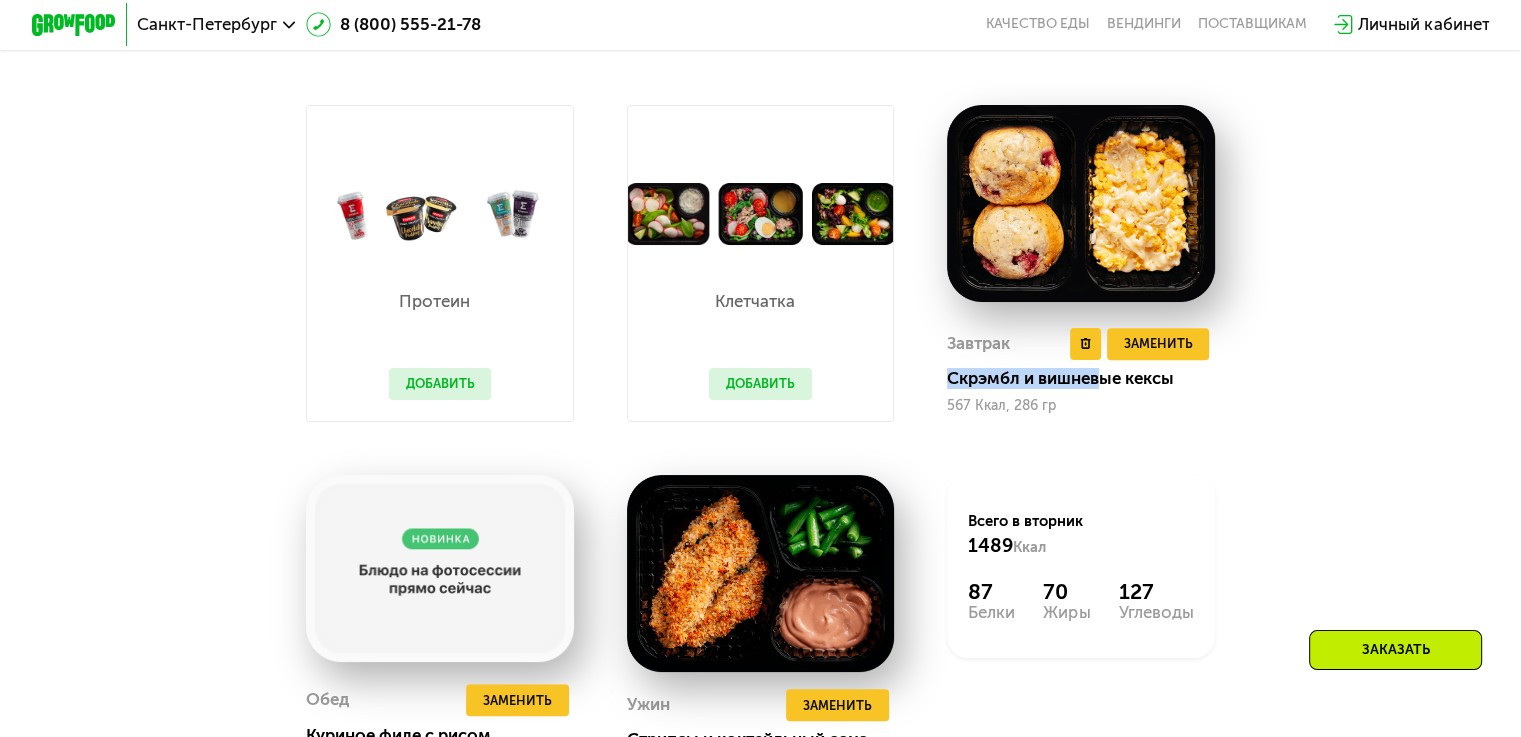 drag, startPoint x: 946, startPoint y: 392, endPoint x: 1107, endPoint y: 399, distance: 161.1521 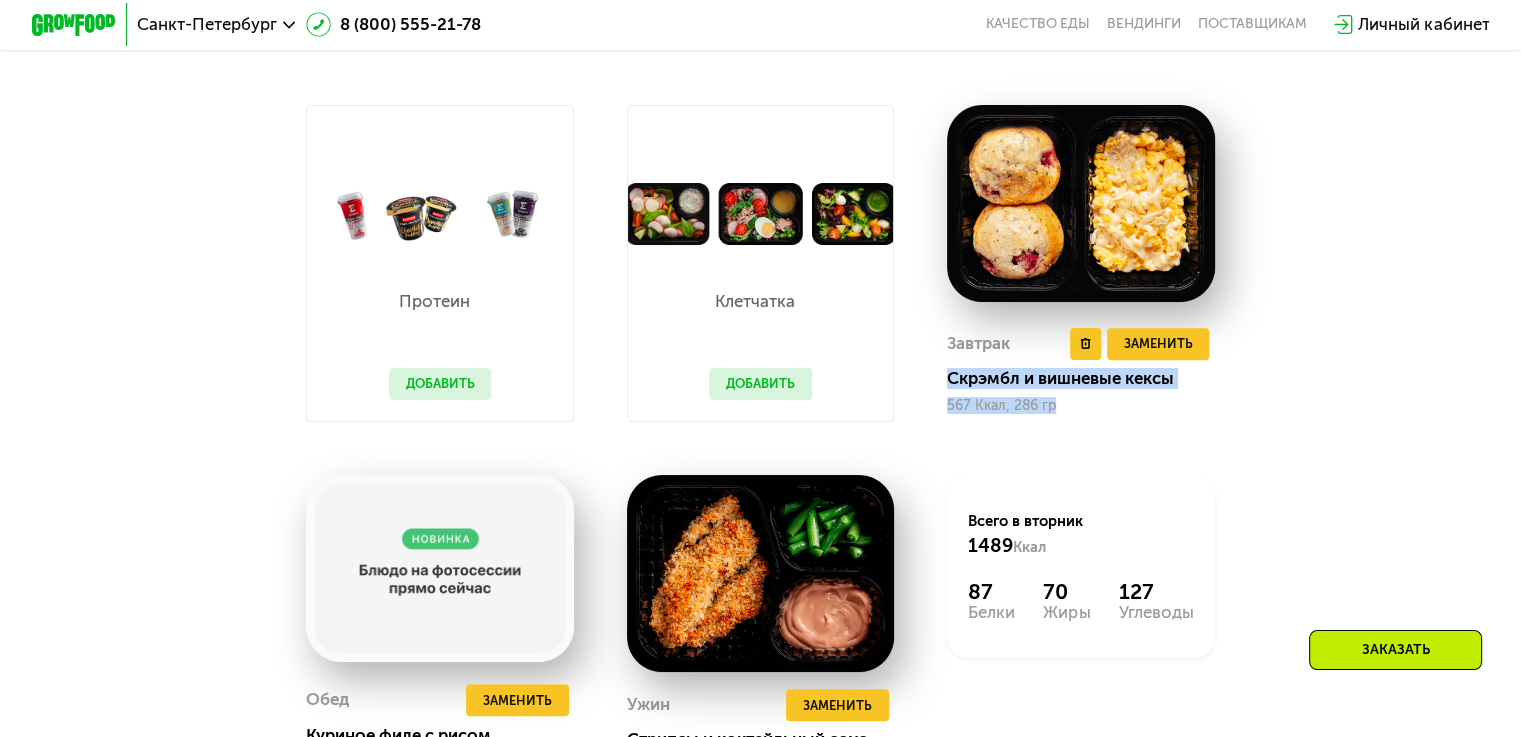 drag, startPoint x: 944, startPoint y: 392, endPoint x: 1204, endPoint y: 415, distance: 261.01532 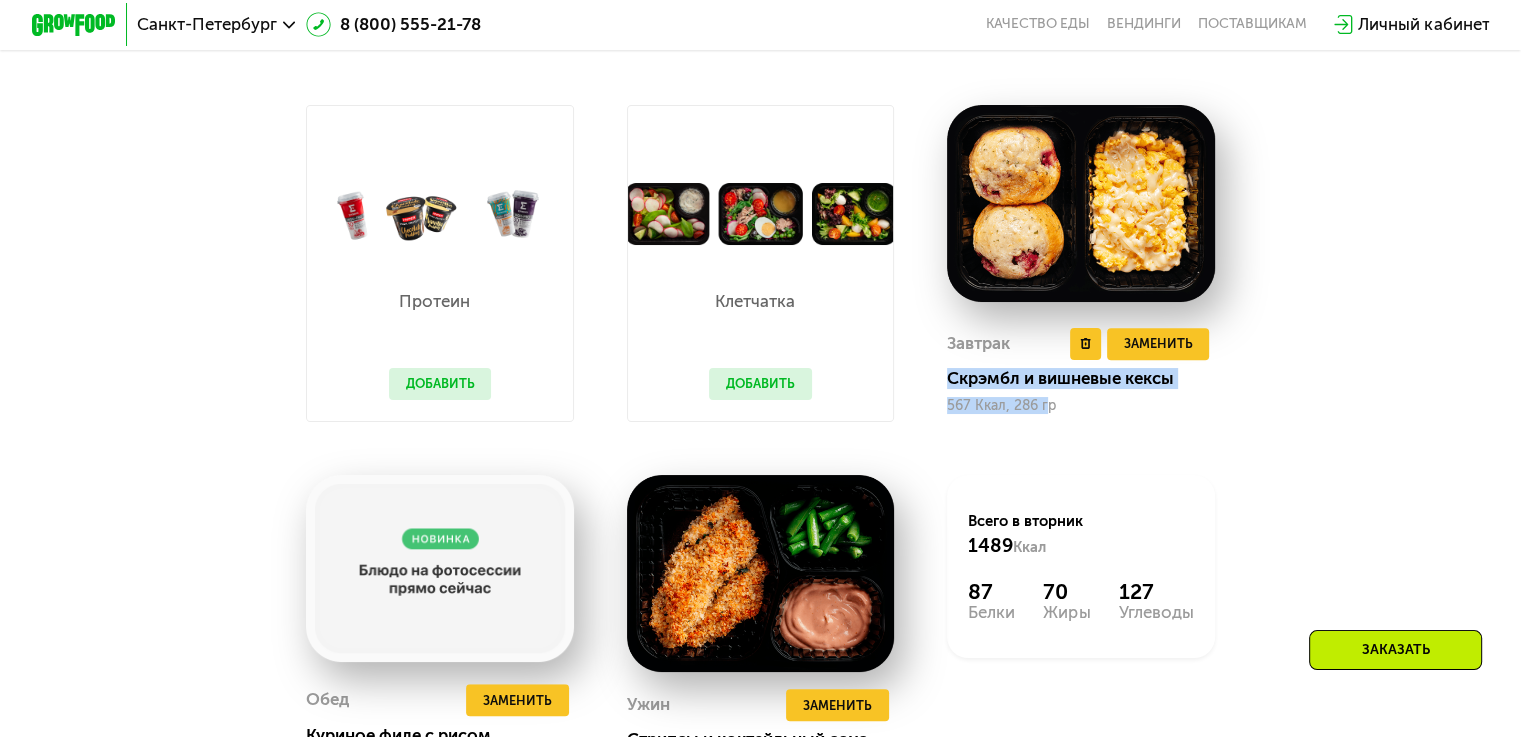 drag, startPoint x: 954, startPoint y: 391, endPoint x: 1047, endPoint y: 414, distance: 95.80188 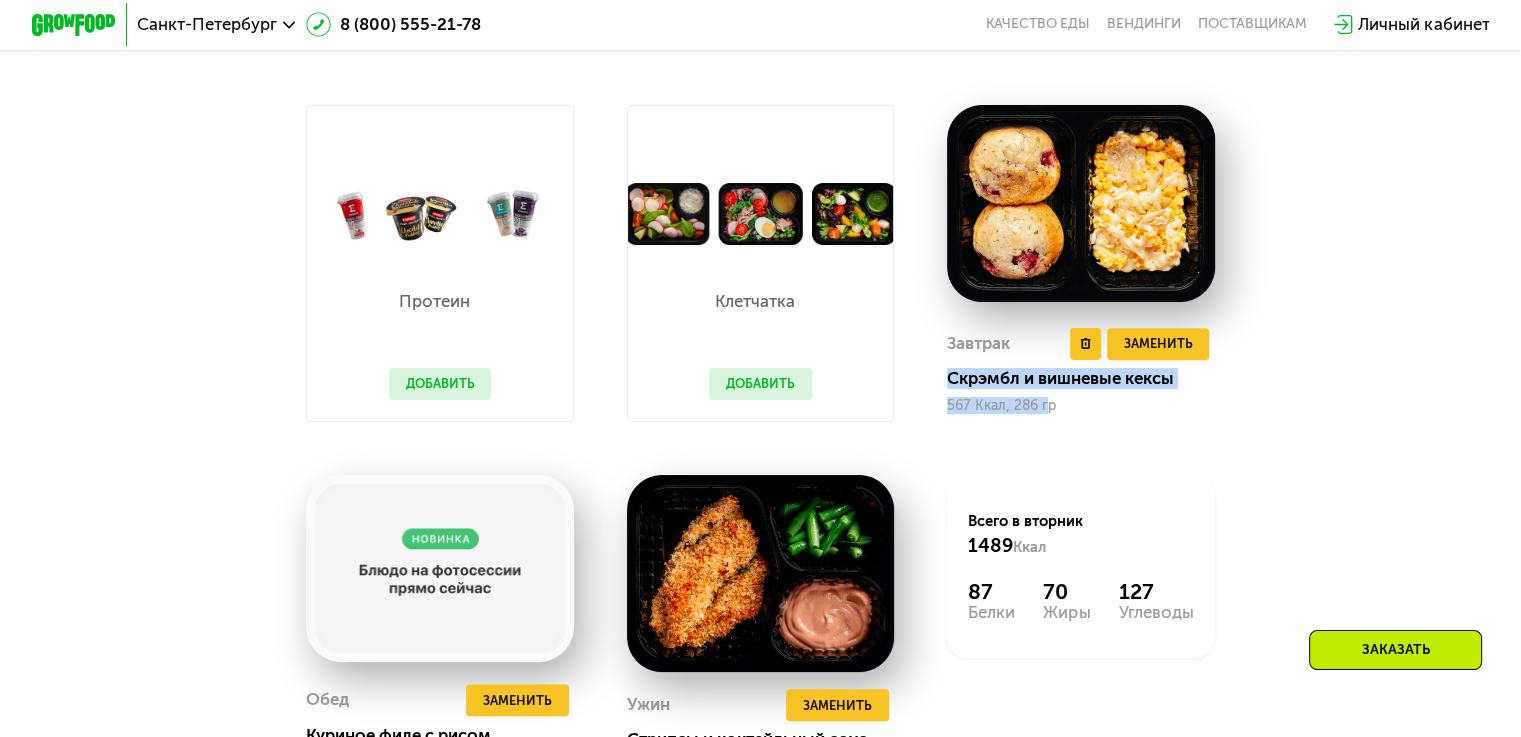click on "Завтрак  Удалить Завтрак  Заменить   Заменить Завтрак Скрэмбл и вишневые кексы 567 Ккал, 286 гр" at bounding box center [1081, 371] 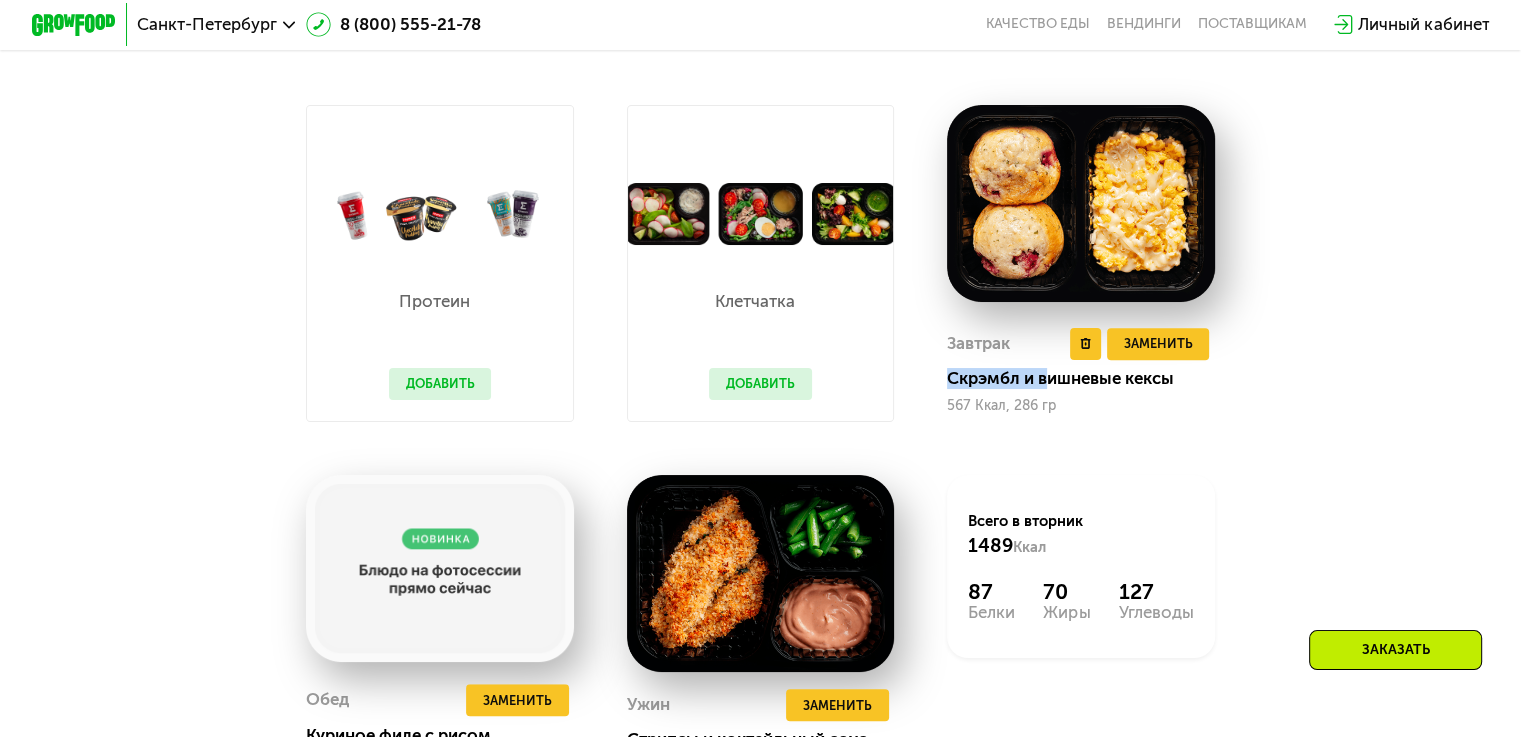 drag, startPoint x: 949, startPoint y: 386, endPoint x: 1056, endPoint y: 405, distance: 108.67382 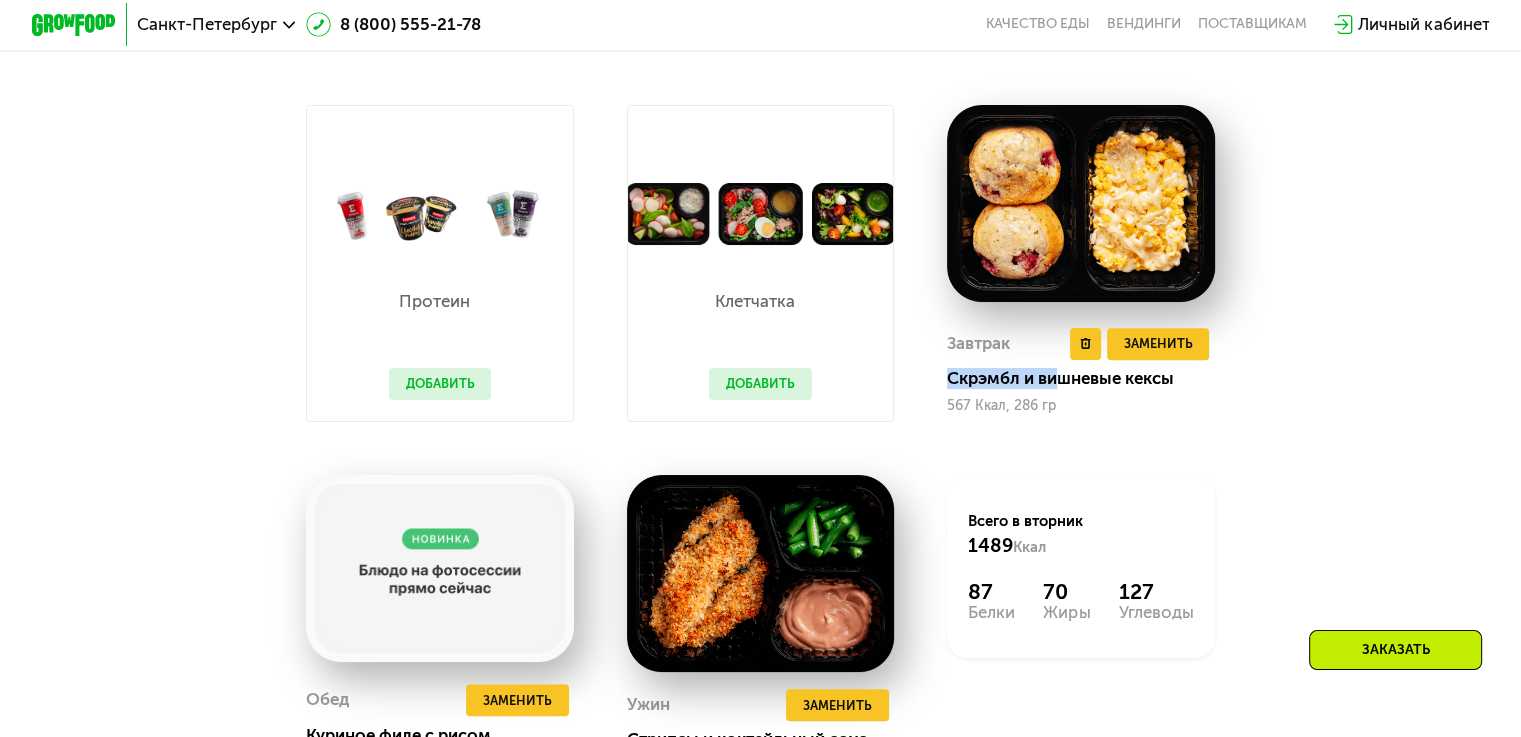 click on "Завтрак  Удалить Завтрак  Заменить   Заменить Завтрак Скрэмбл и вишневые кексы 567 Ккал, 286 гр" at bounding box center (1081, 371) 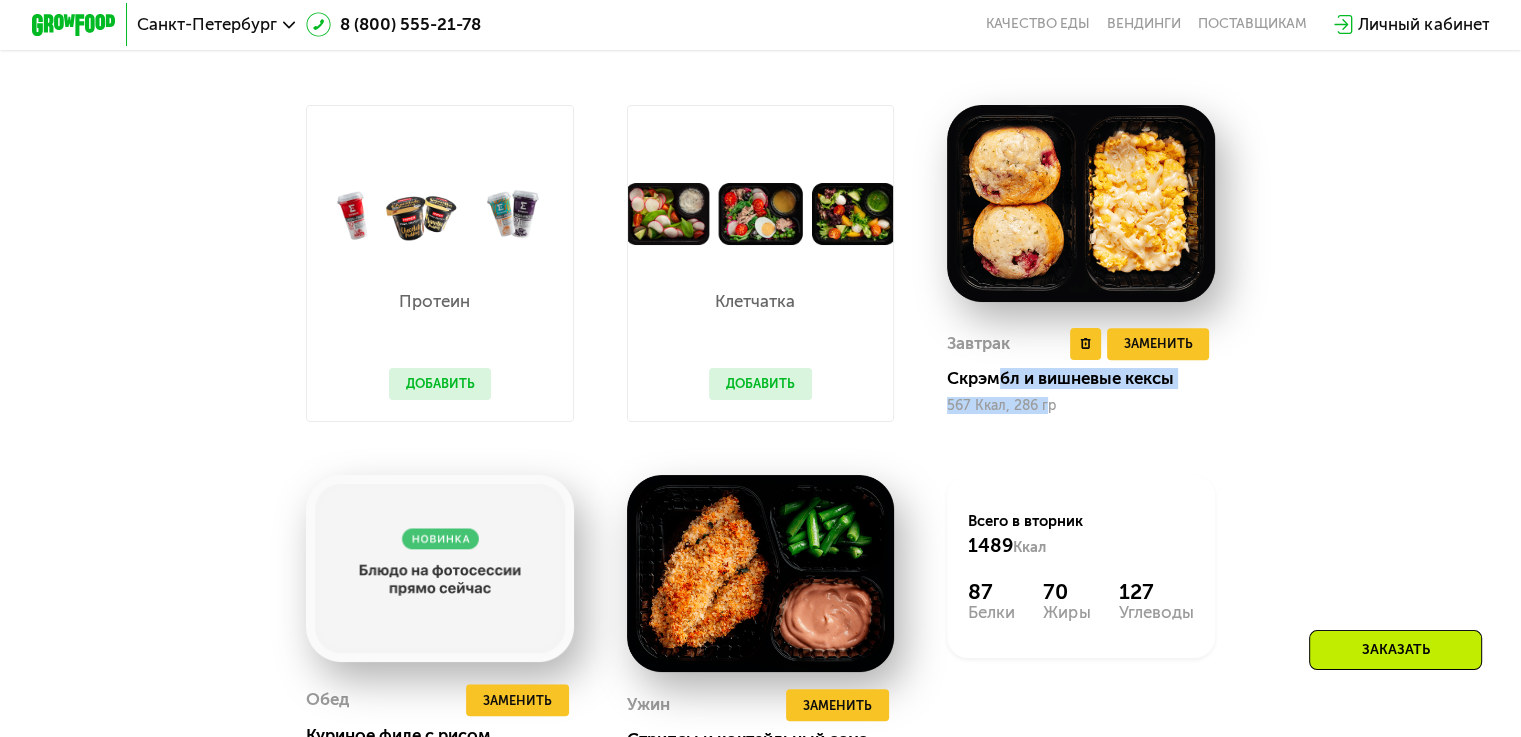 drag, startPoint x: 1050, startPoint y: 412, endPoint x: 993, endPoint y: 396, distance: 59.20304 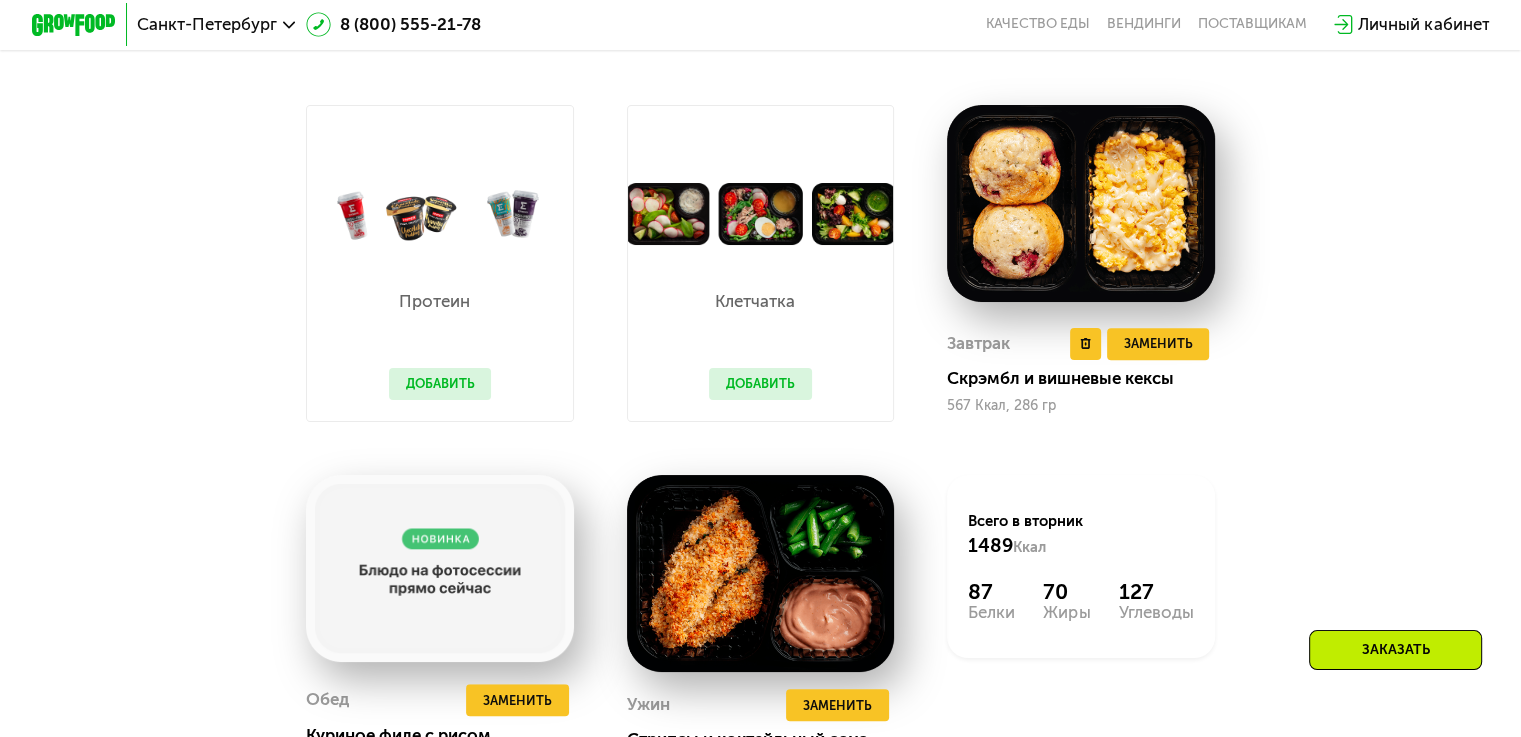 click on "Скрэмбл и вишневые кексы" at bounding box center [1089, 378] 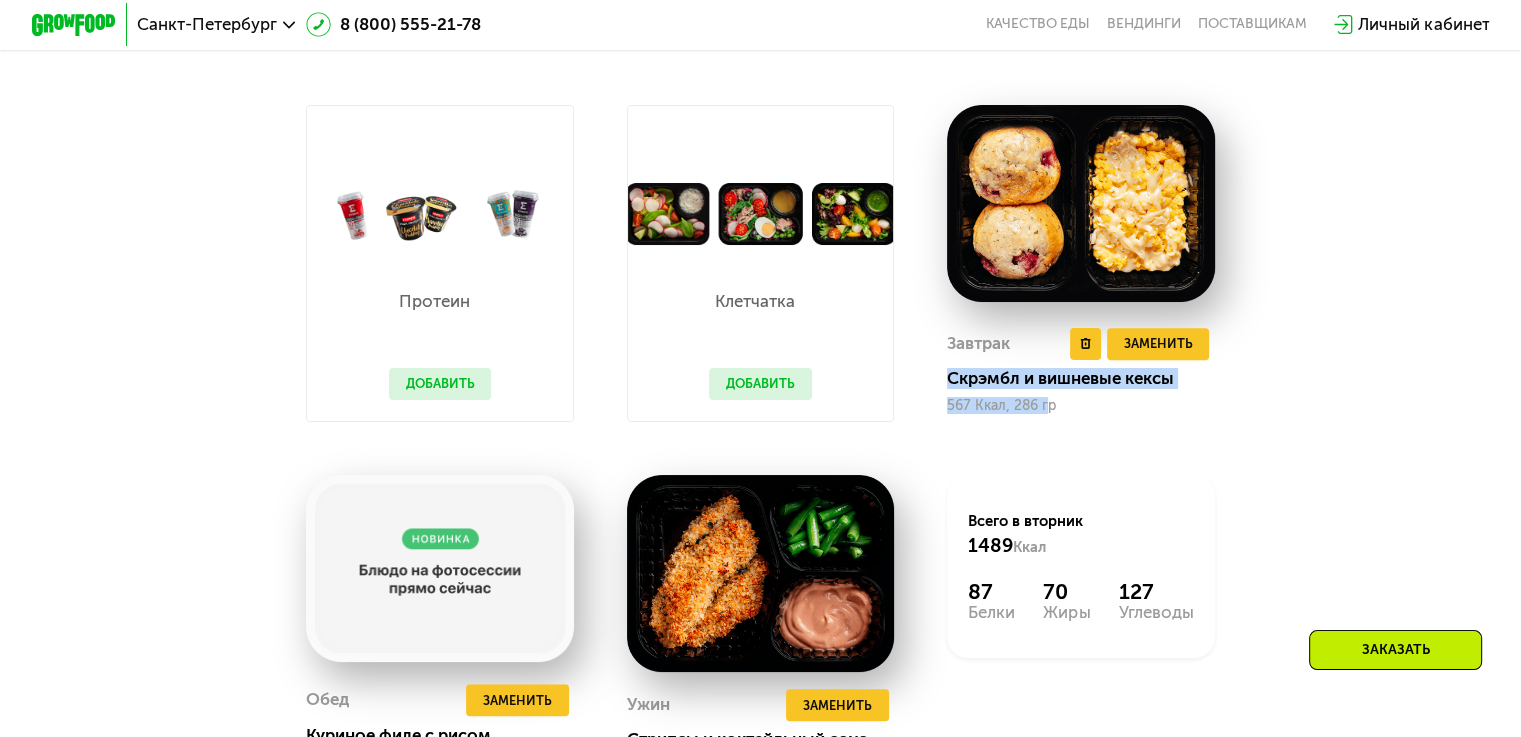 drag, startPoint x: 928, startPoint y: 391, endPoint x: 1051, endPoint y: 415, distance: 125.31959 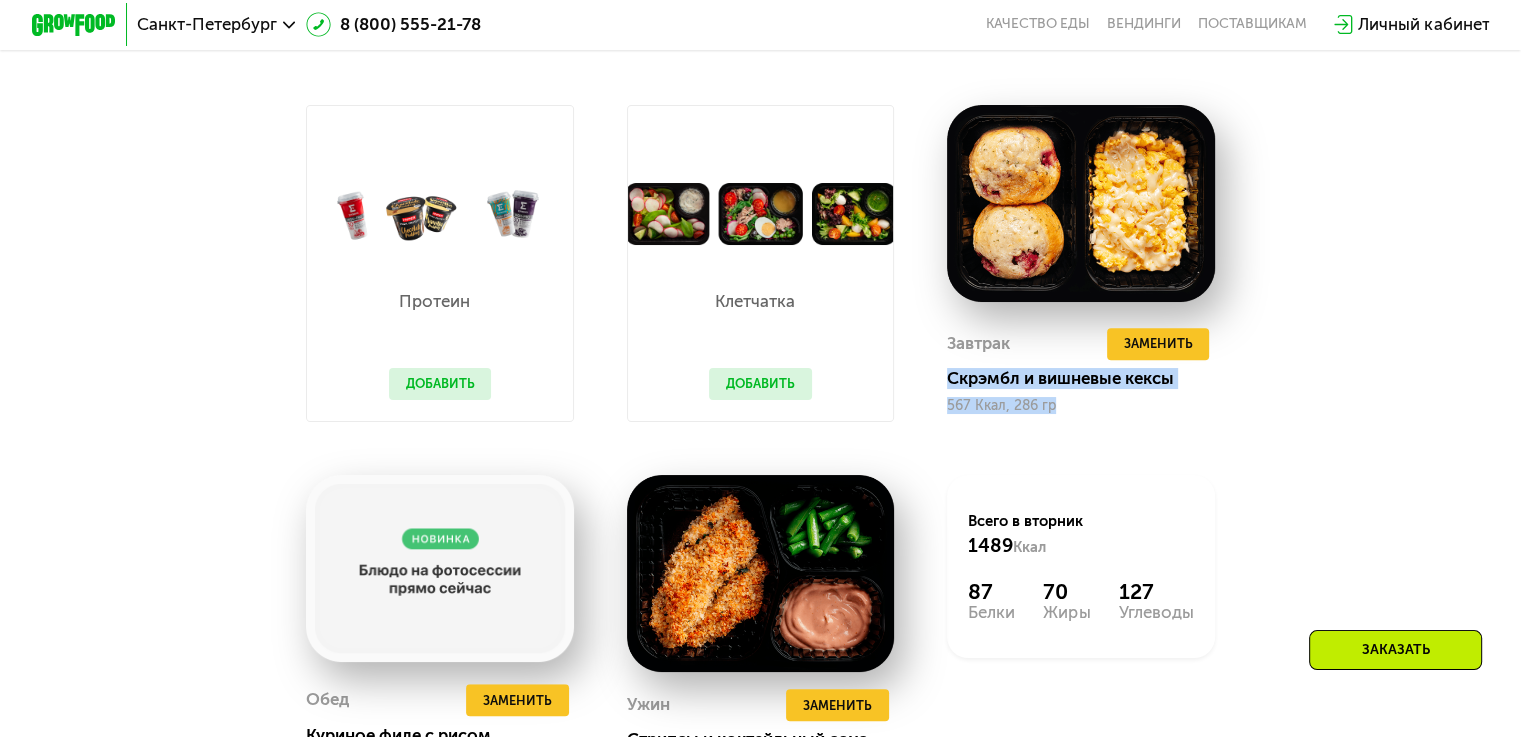 drag, startPoint x: 1074, startPoint y: 420, endPoint x: 947, endPoint y: 390, distance: 130.49521 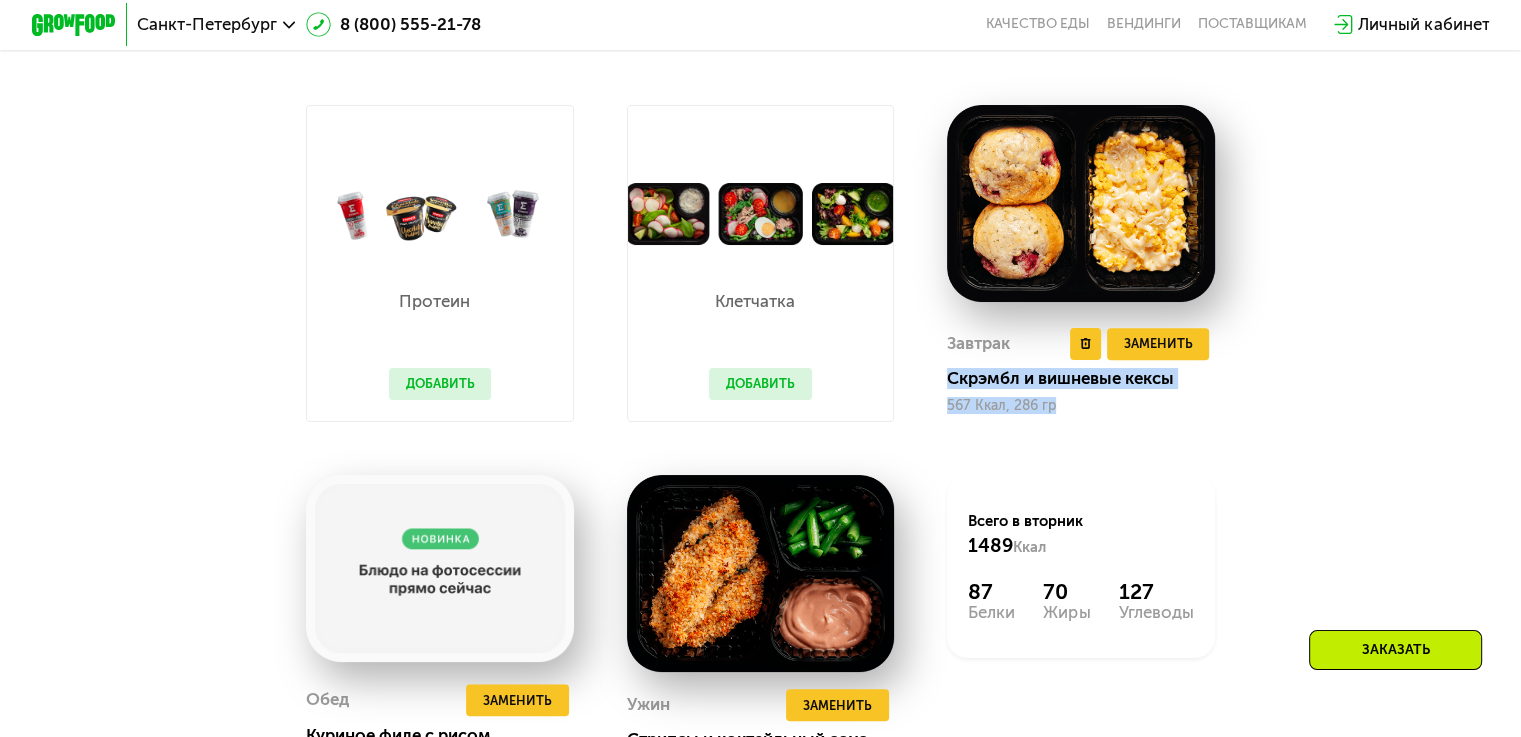 drag, startPoint x: 944, startPoint y: 388, endPoint x: 1067, endPoint y: 422, distance: 127.61269 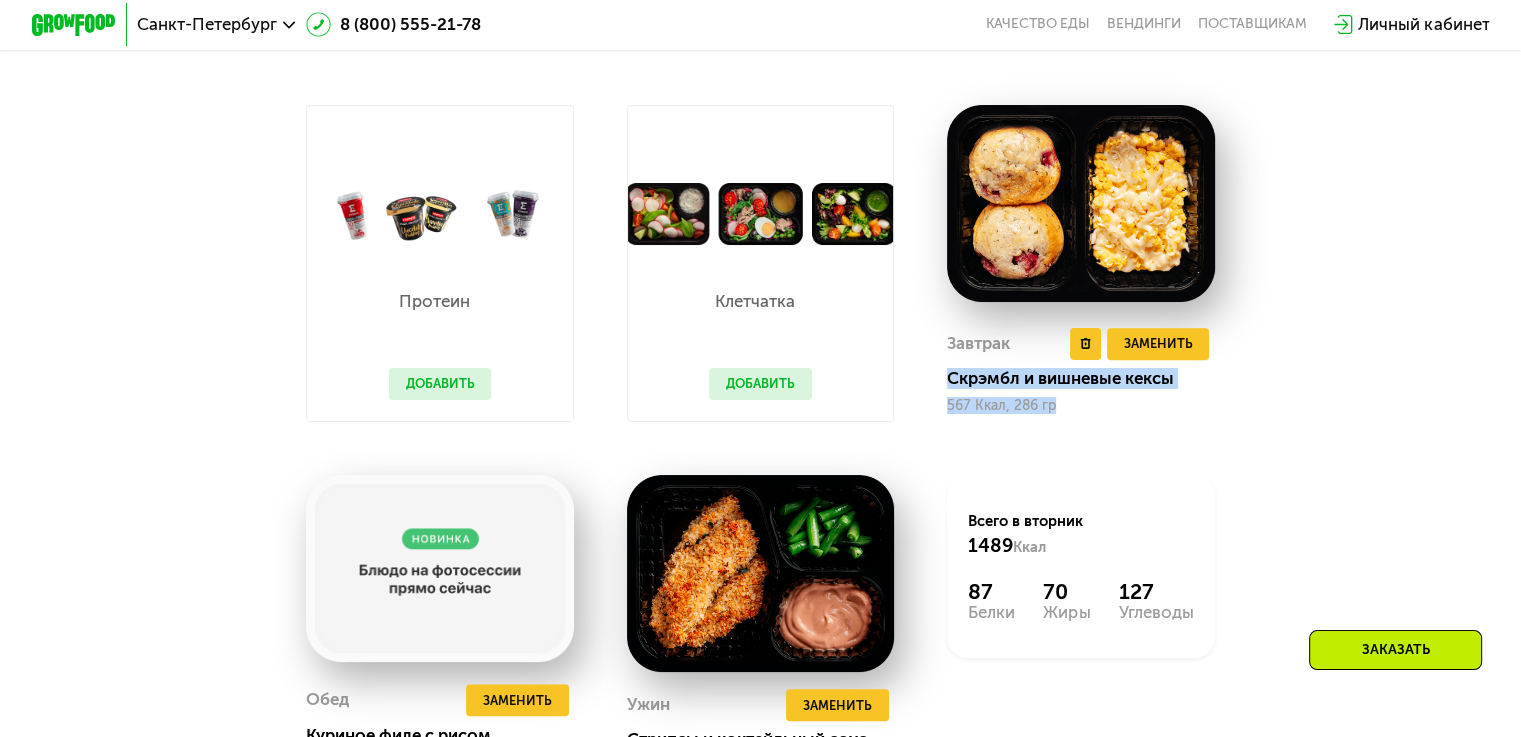 drag, startPoint x: 950, startPoint y: 389, endPoint x: 1112, endPoint y: 433, distance: 167.869 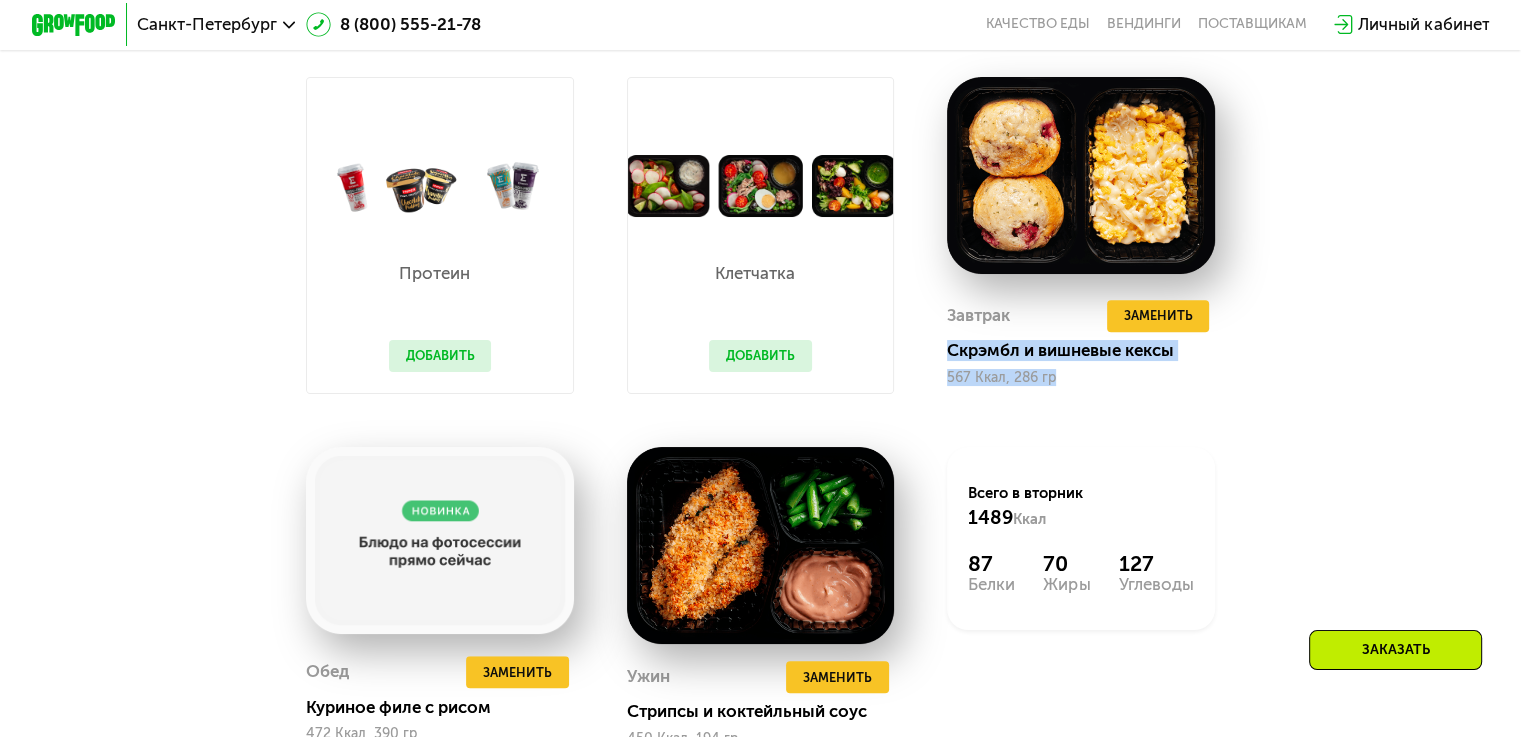 scroll, scrollTop: 1500, scrollLeft: 0, axis: vertical 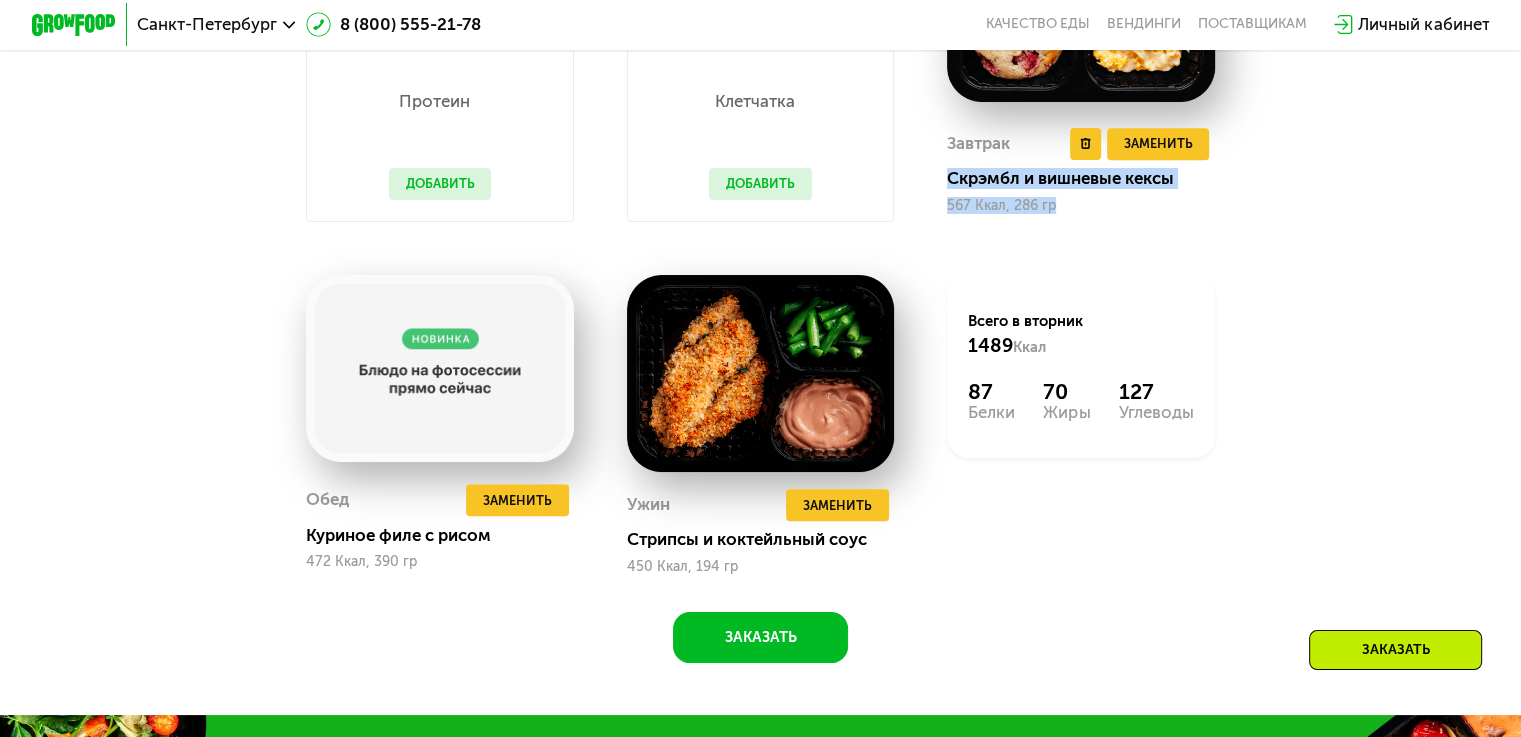 click on "Завтрак  Удалить Завтрак  Заменить   Заменить Завтрак Скрэмбл и вишневые кексы 567 Ккал, 286 гр" at bounding box center [1081, 171] 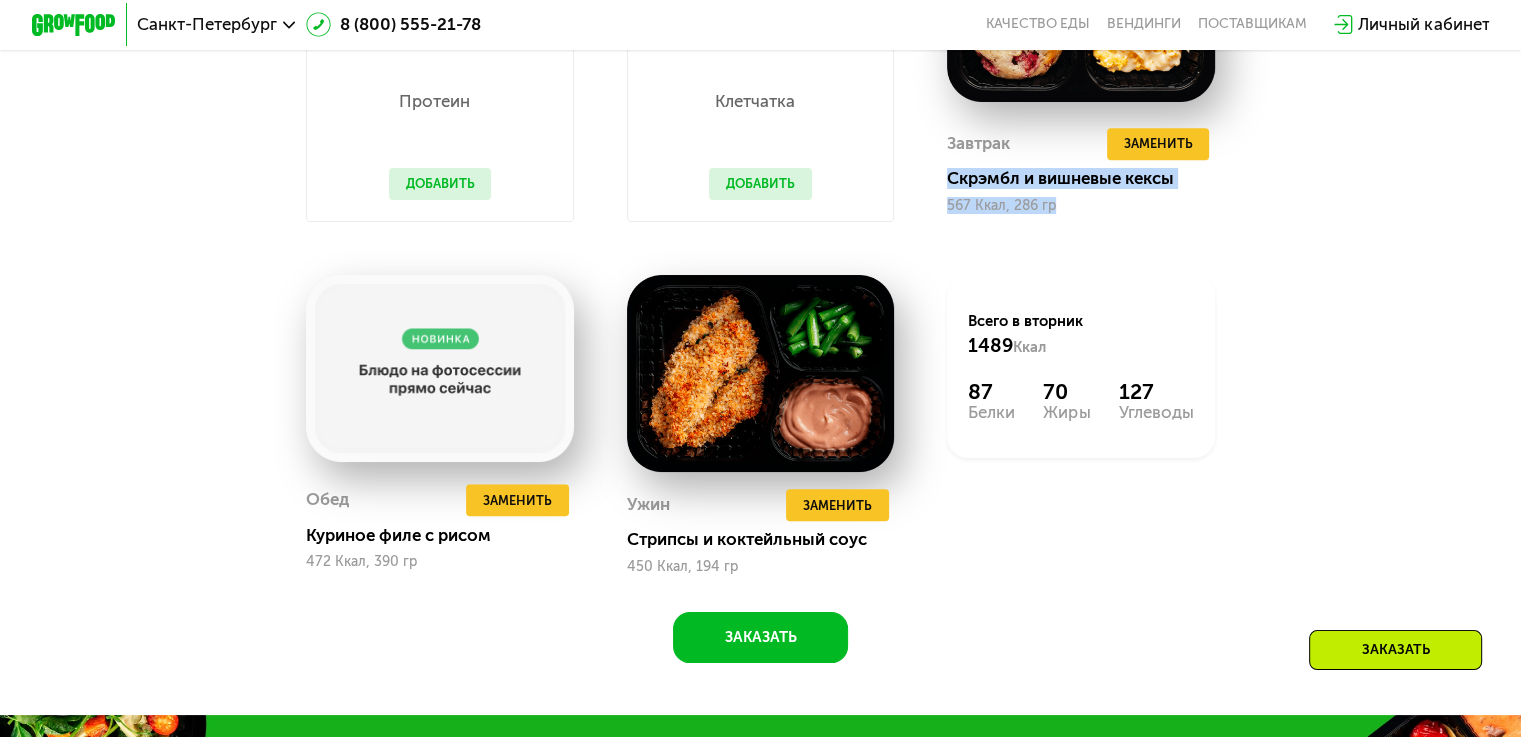 drag, startPoint x: 1080, startPoint y: 218, endPoint x: 937, endPoint y: 202, distance: 143.89232 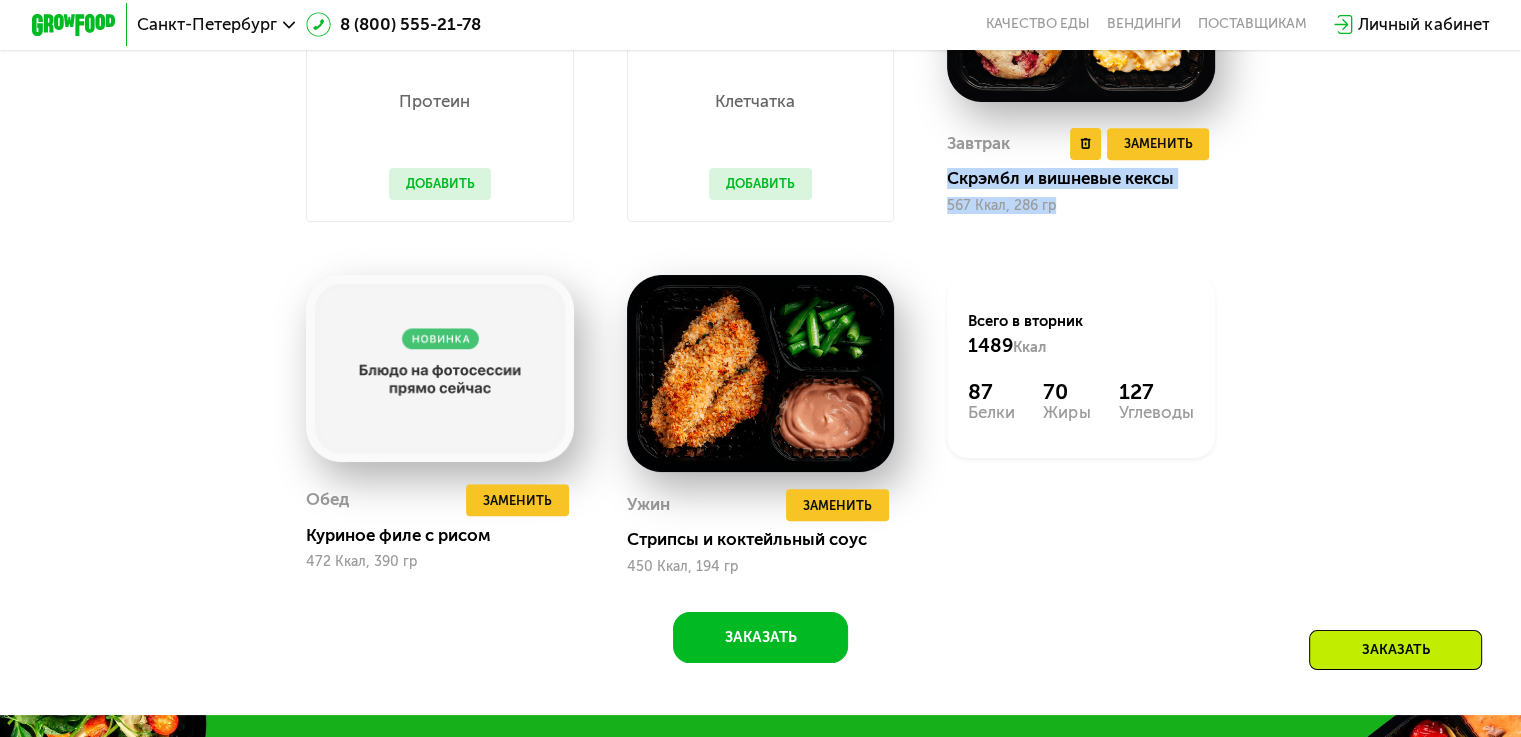 drag, startPoint x: 943, startPoint y: 181, endPoint x: 1099, endPoint y: 230, distance: 163.51453 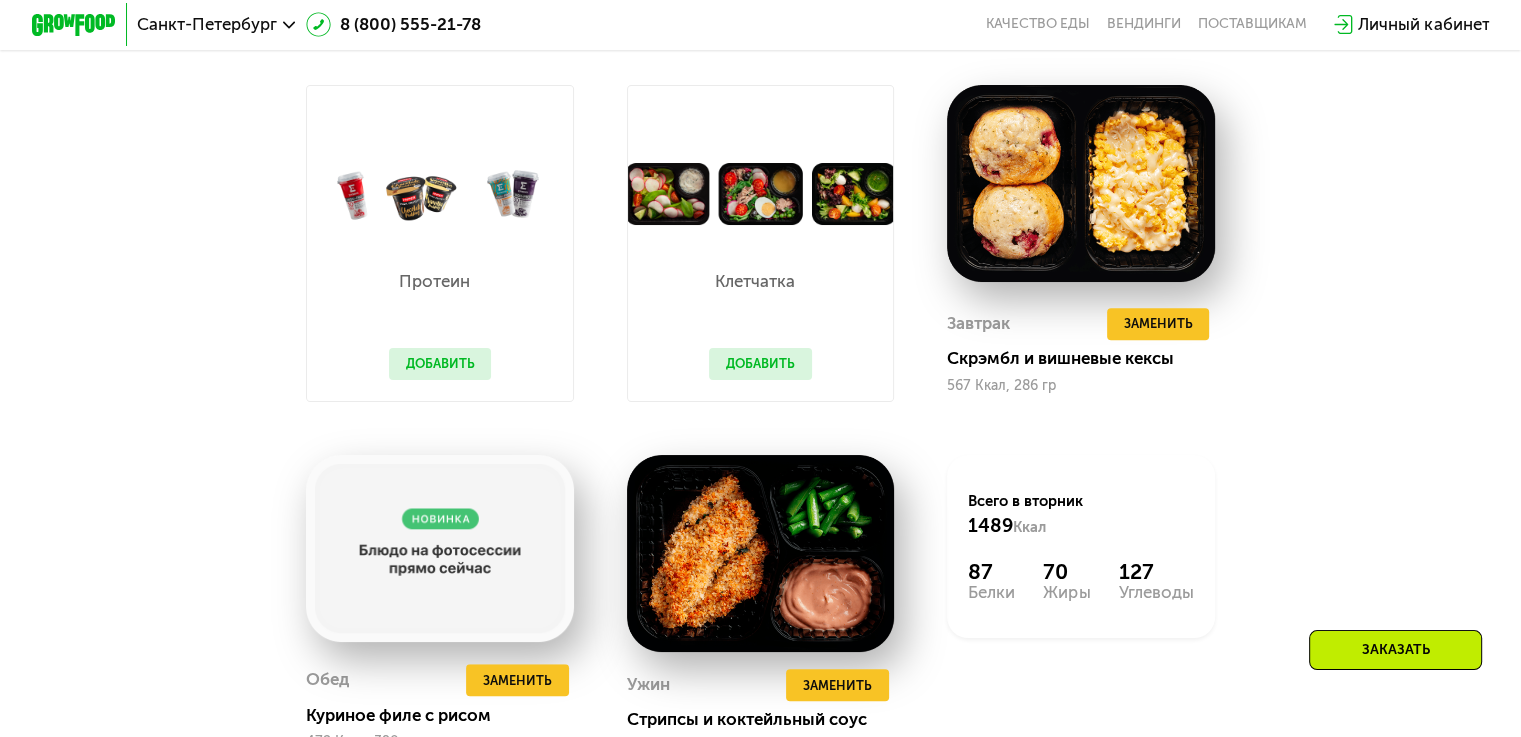 scroll, scrollTop: 1400, scrollLeft: 0, axis: vertical 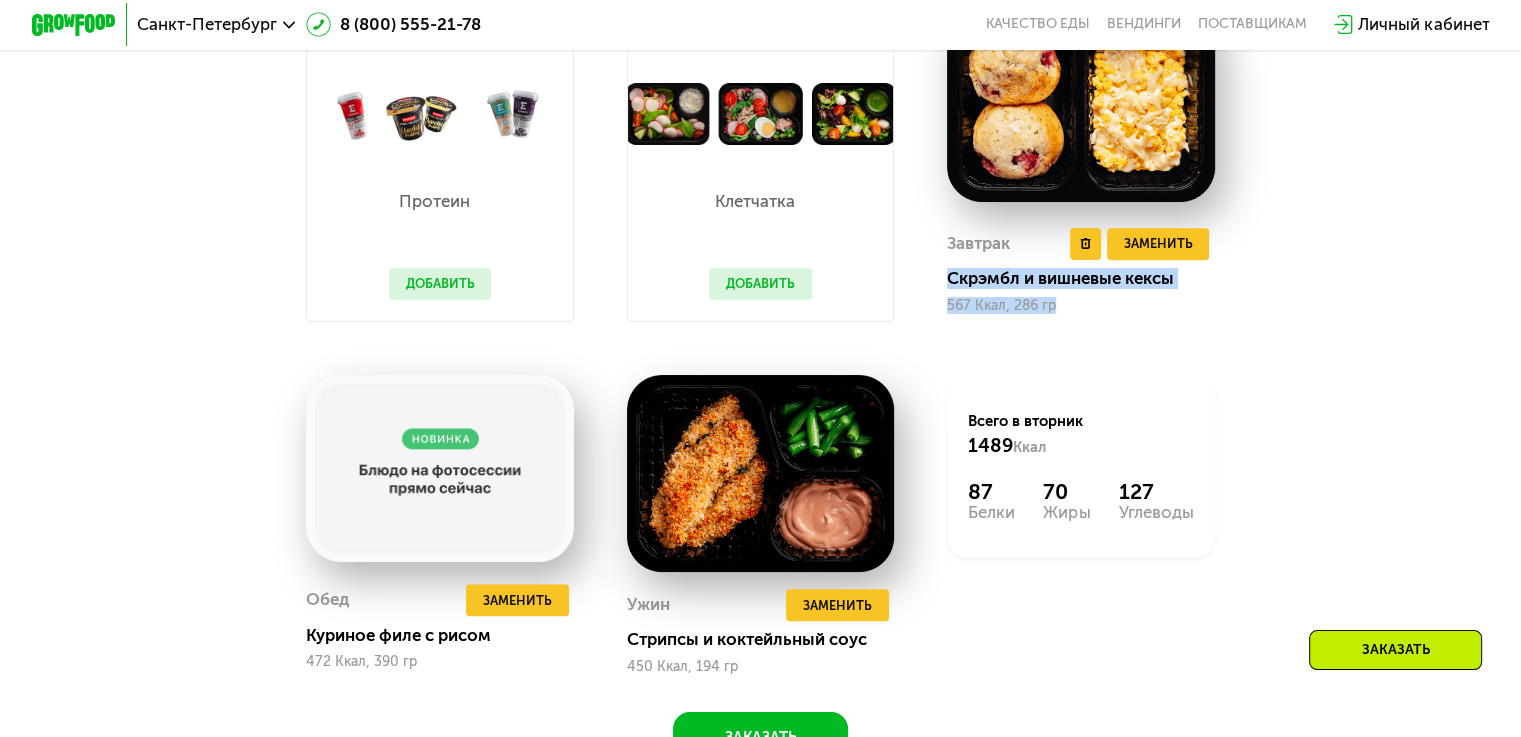 drag, startPoint x: 945, startPoint y: 279, endPoint x: 1104, endPoint y: 327, distance: 166.08733 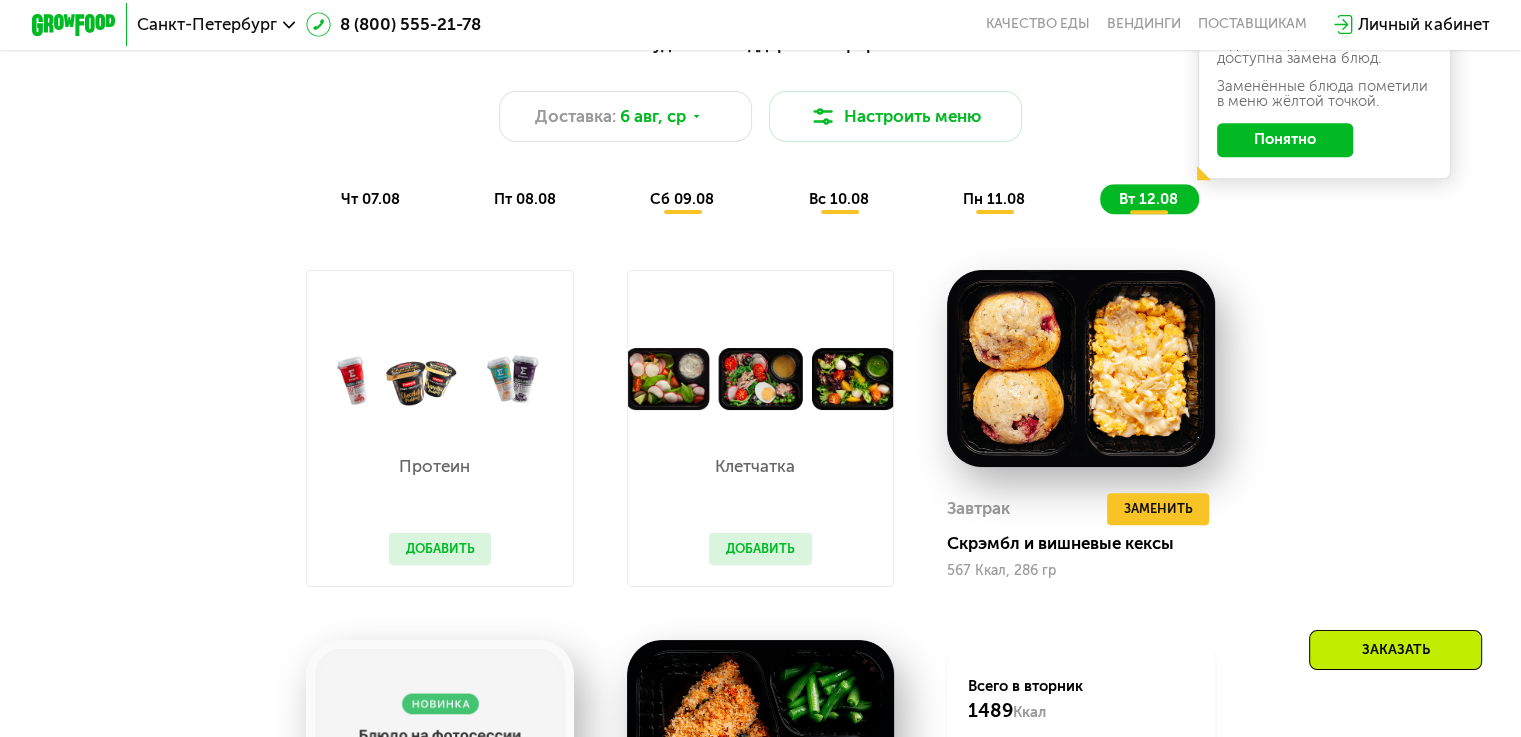 scroll, scrollTop: 1100, scrollLeft: 0, axis: vertical 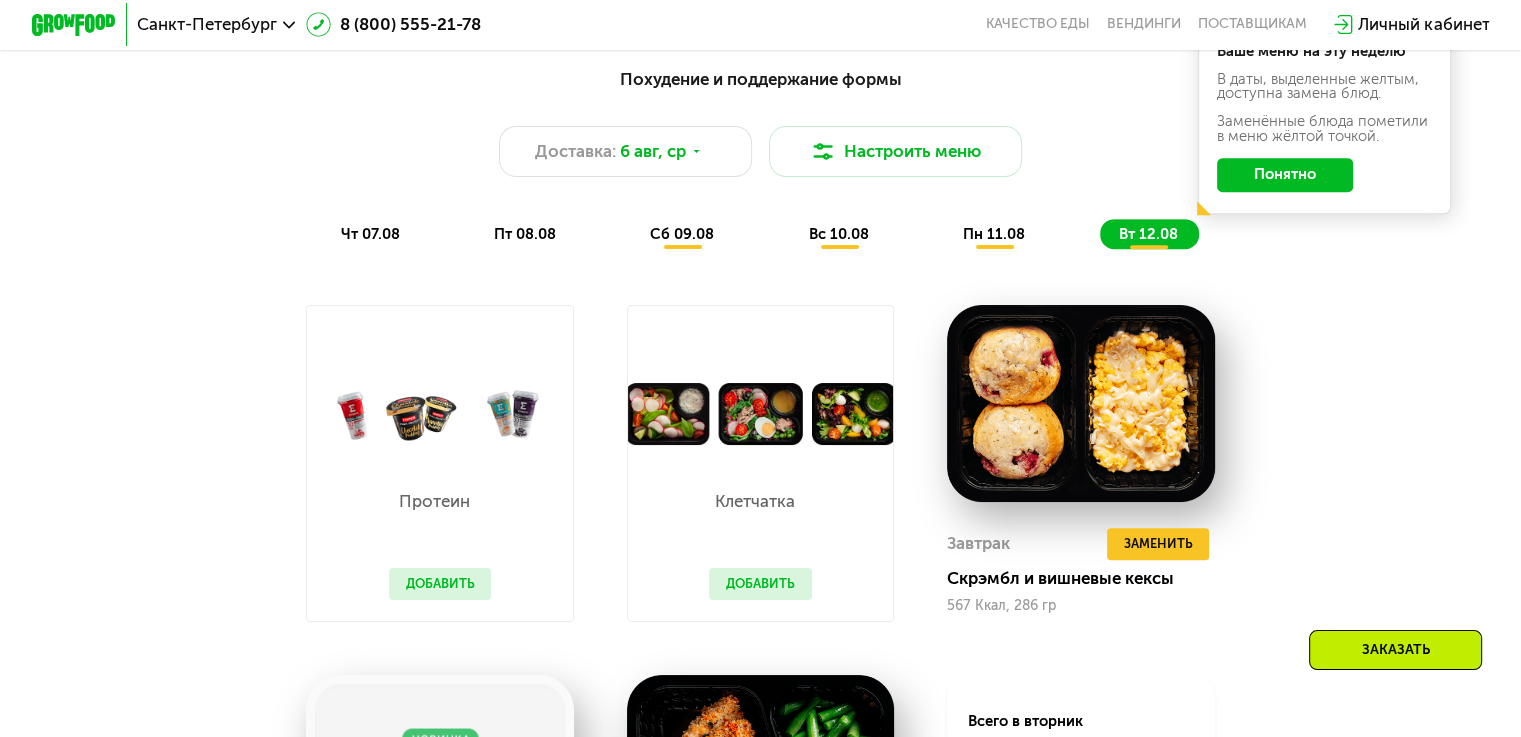 click on "Доставка: [DATE], [DAY_OF_WEEK] Настроить меню" at bounding box center [760, 151] 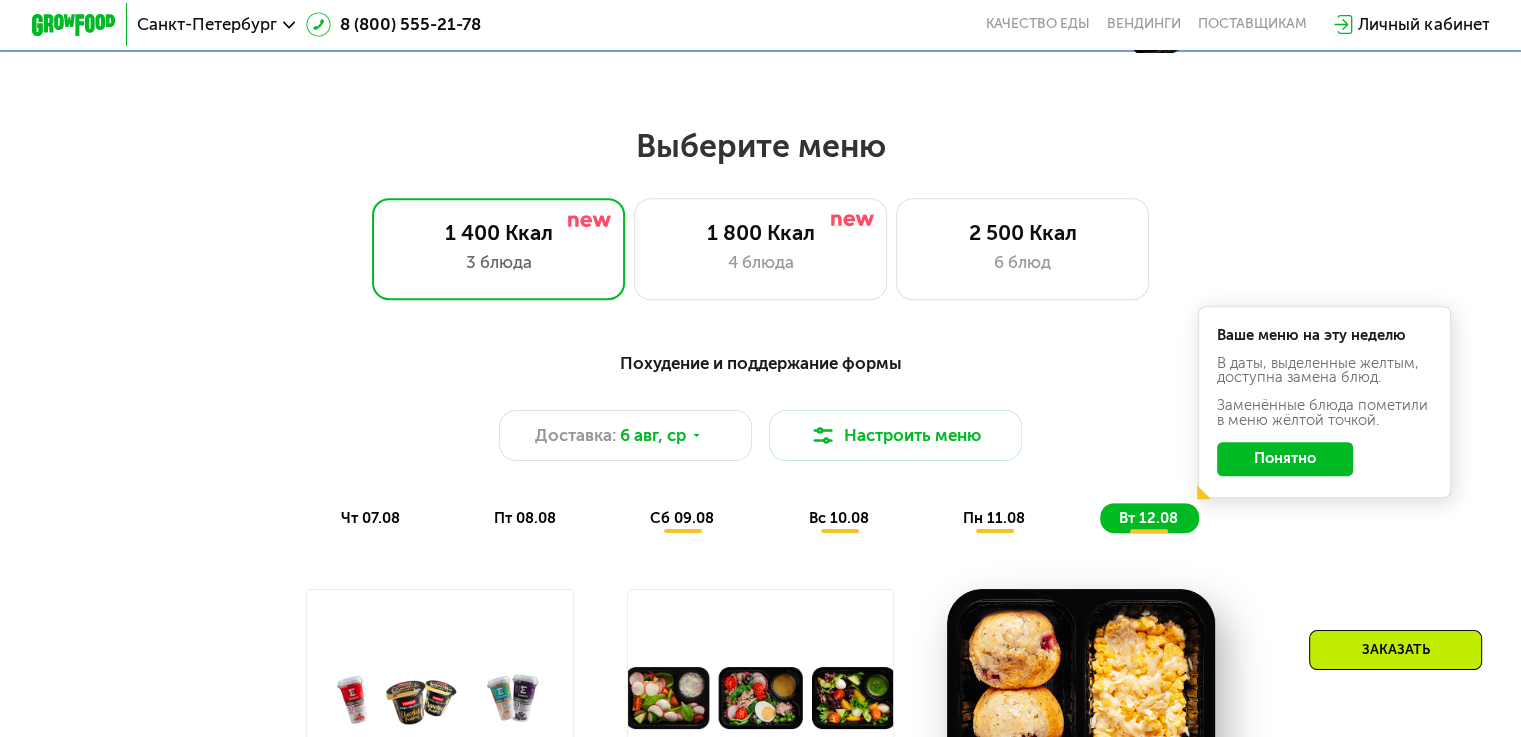 scroll, scrollTop: 800, scrollLeft: 0, axis: vertical 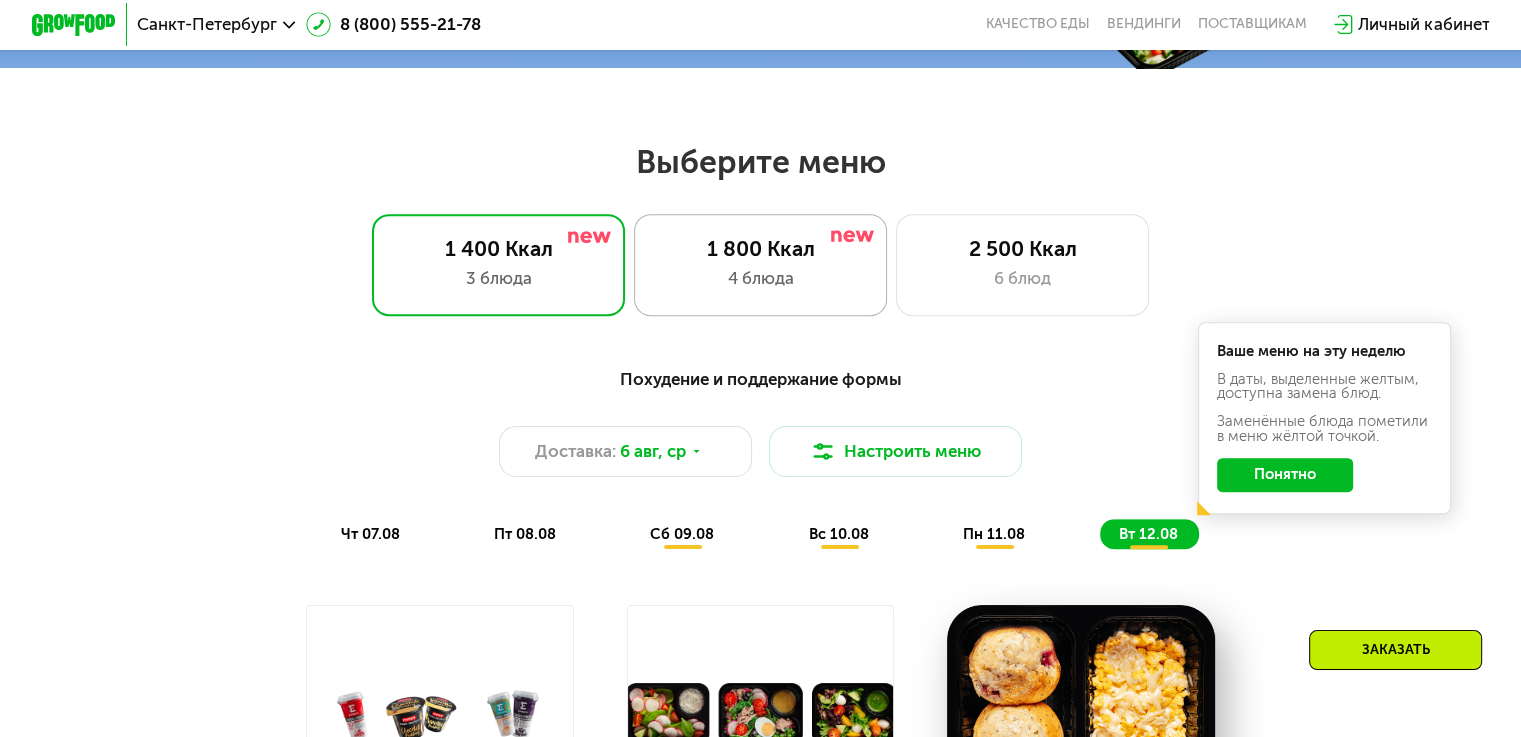 click on "1 800 Ккал 4 блюда" 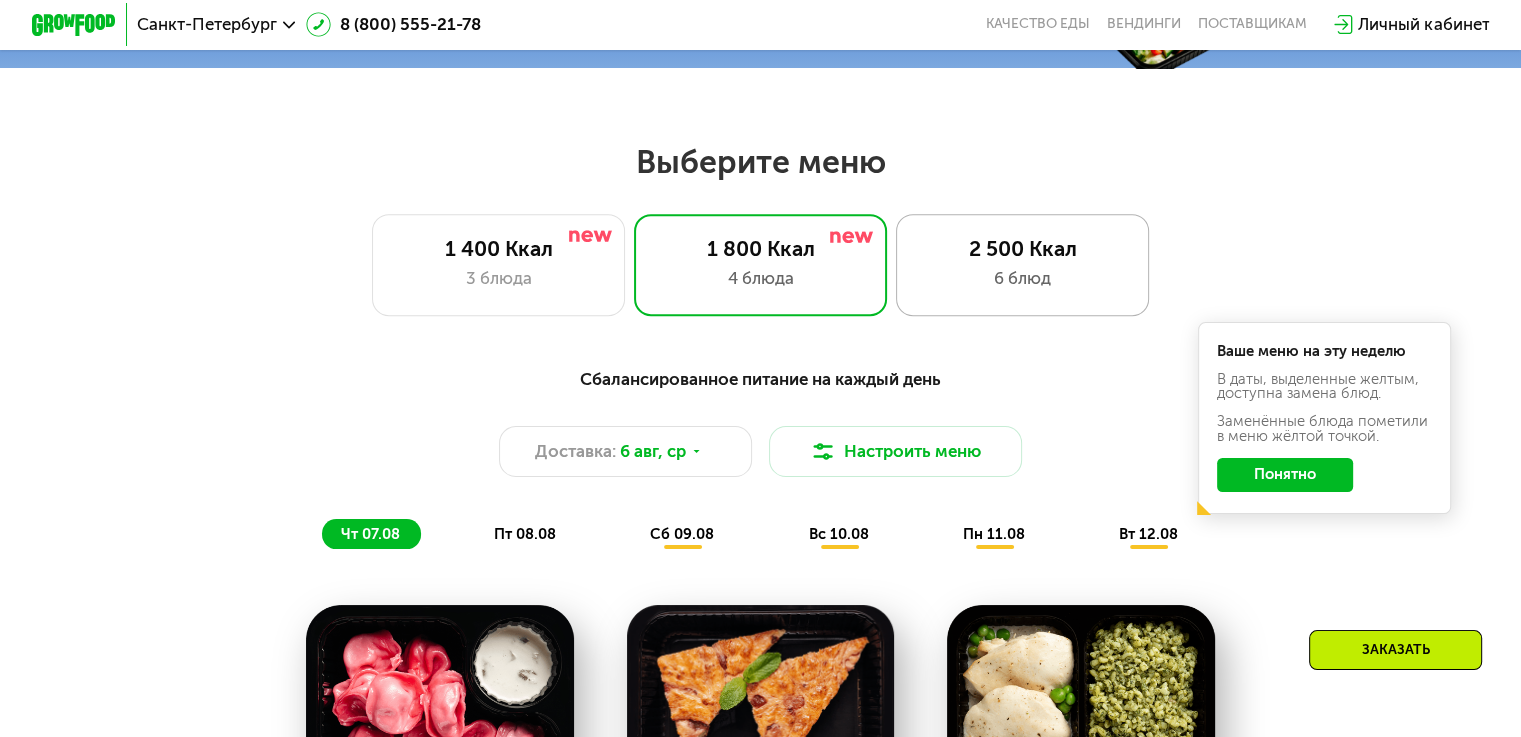 click on "6 блюд" at bounding box center (1022, 278) 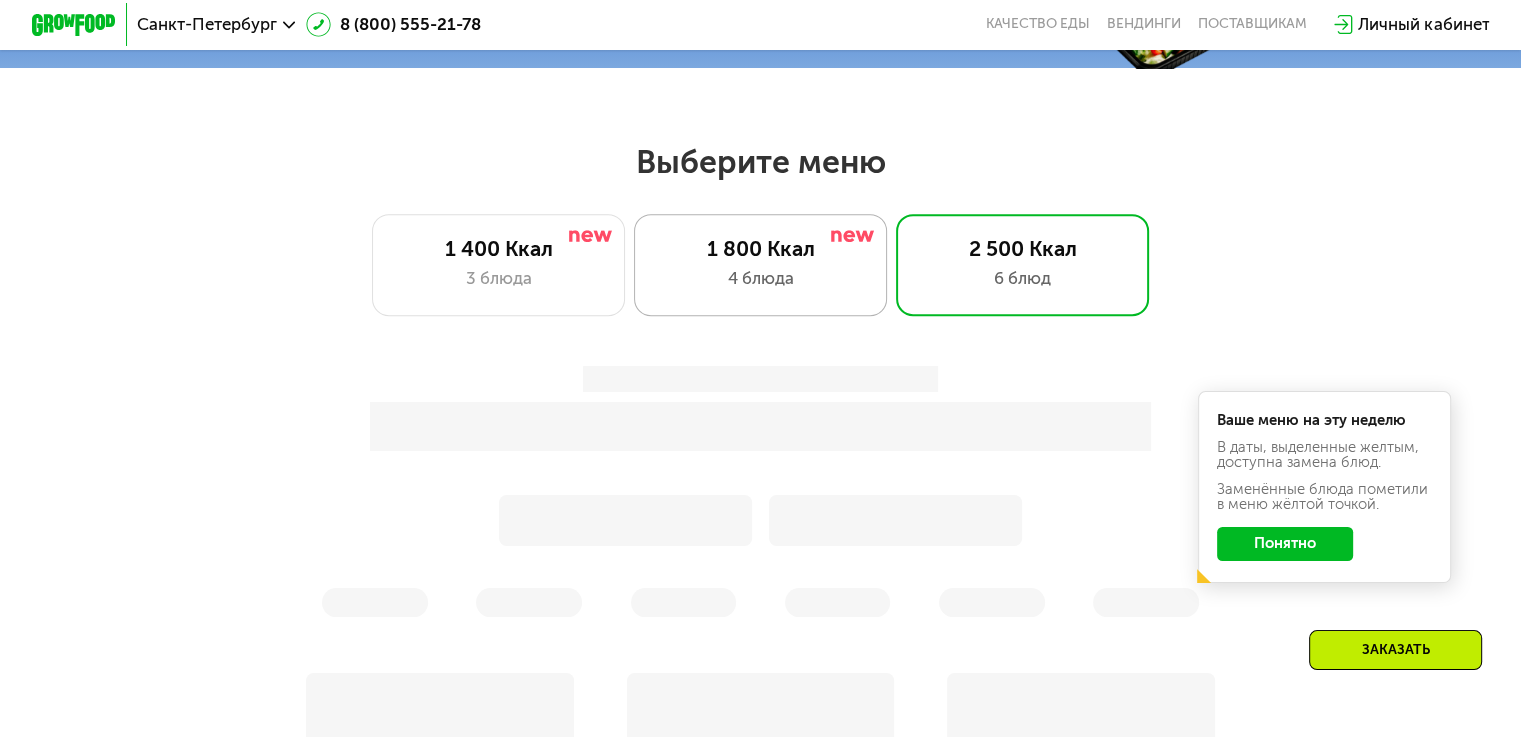 click on "4 блюда" at bounding box center (760, 278) 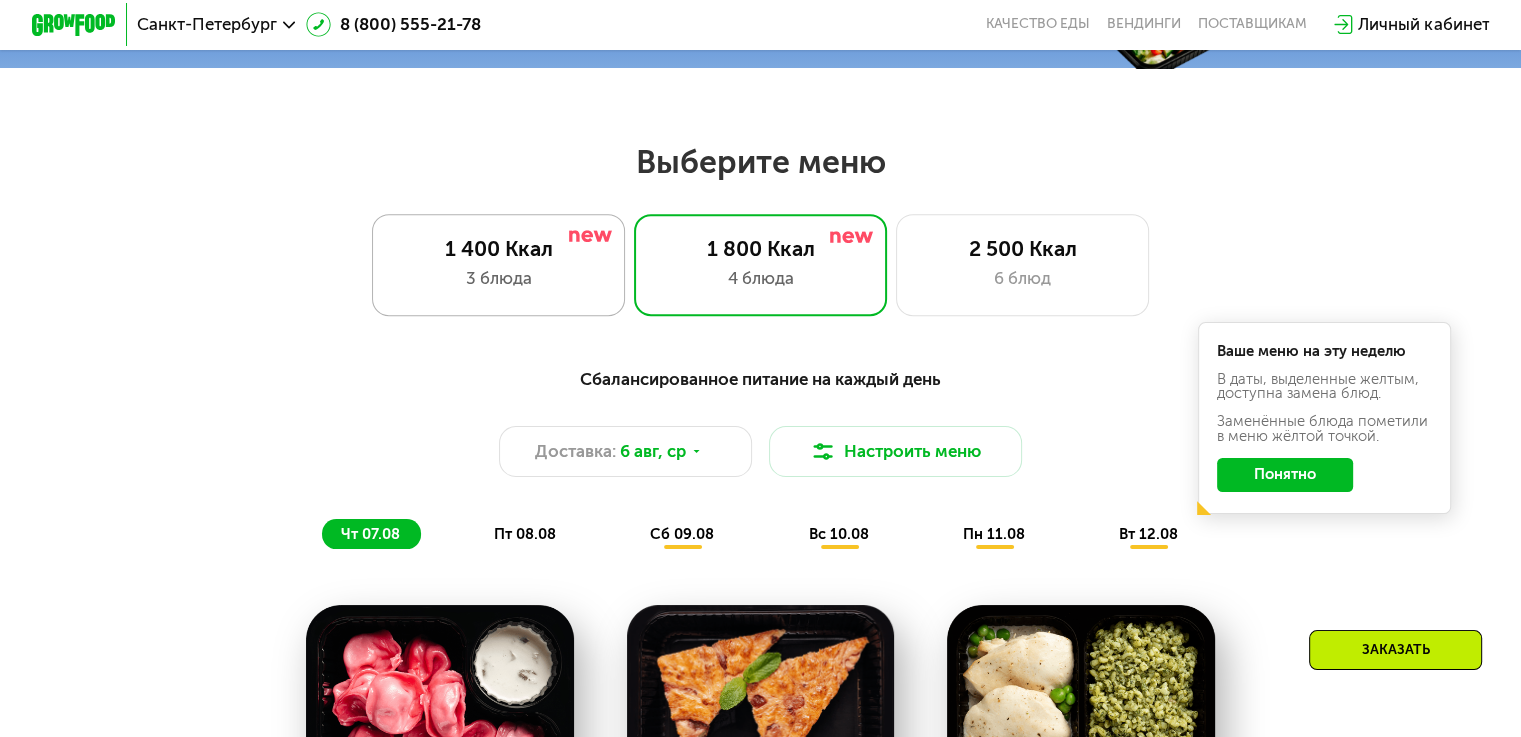 click on "1 400 Ккал" at bounding box center (498, 248) 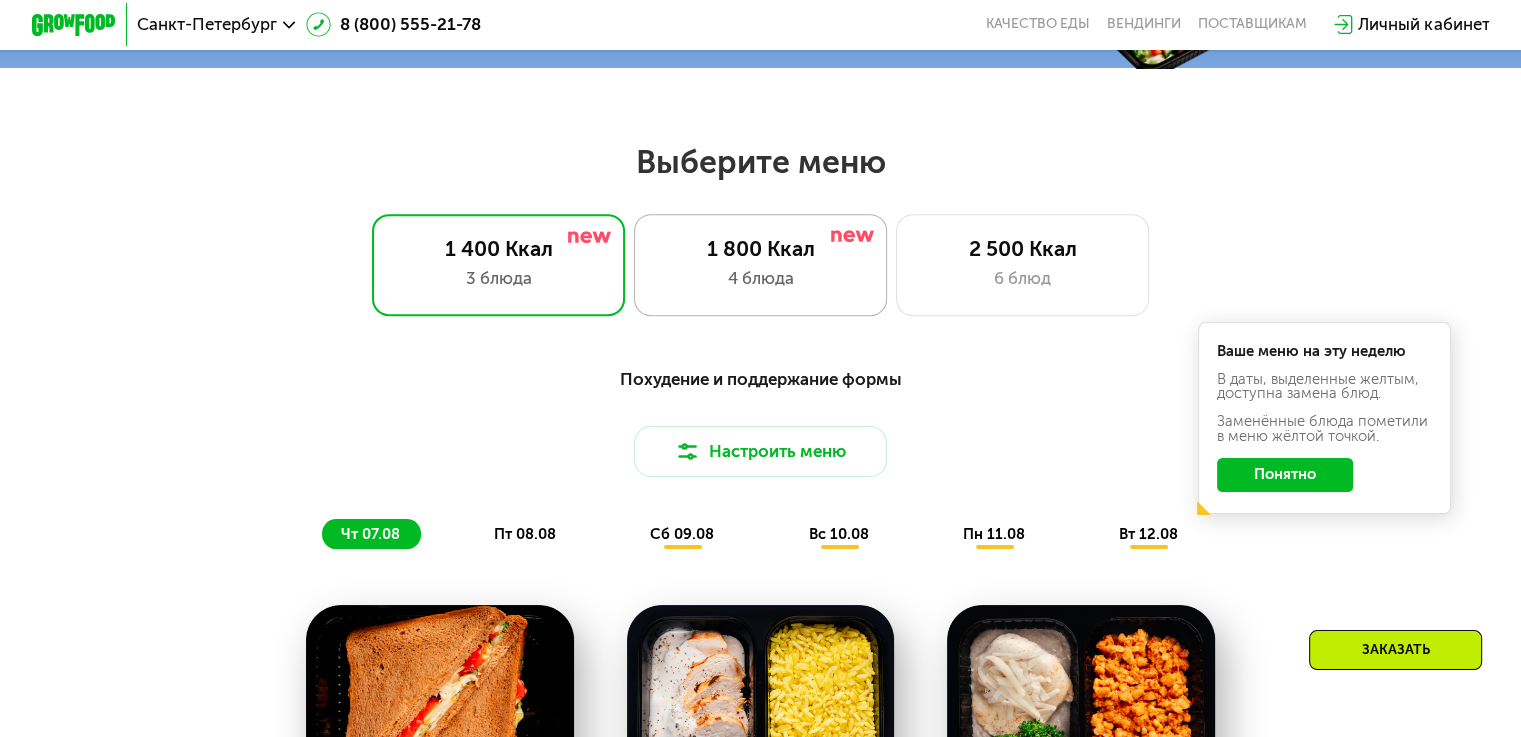 click on "4 блюда" at bounding box center (760, 278) 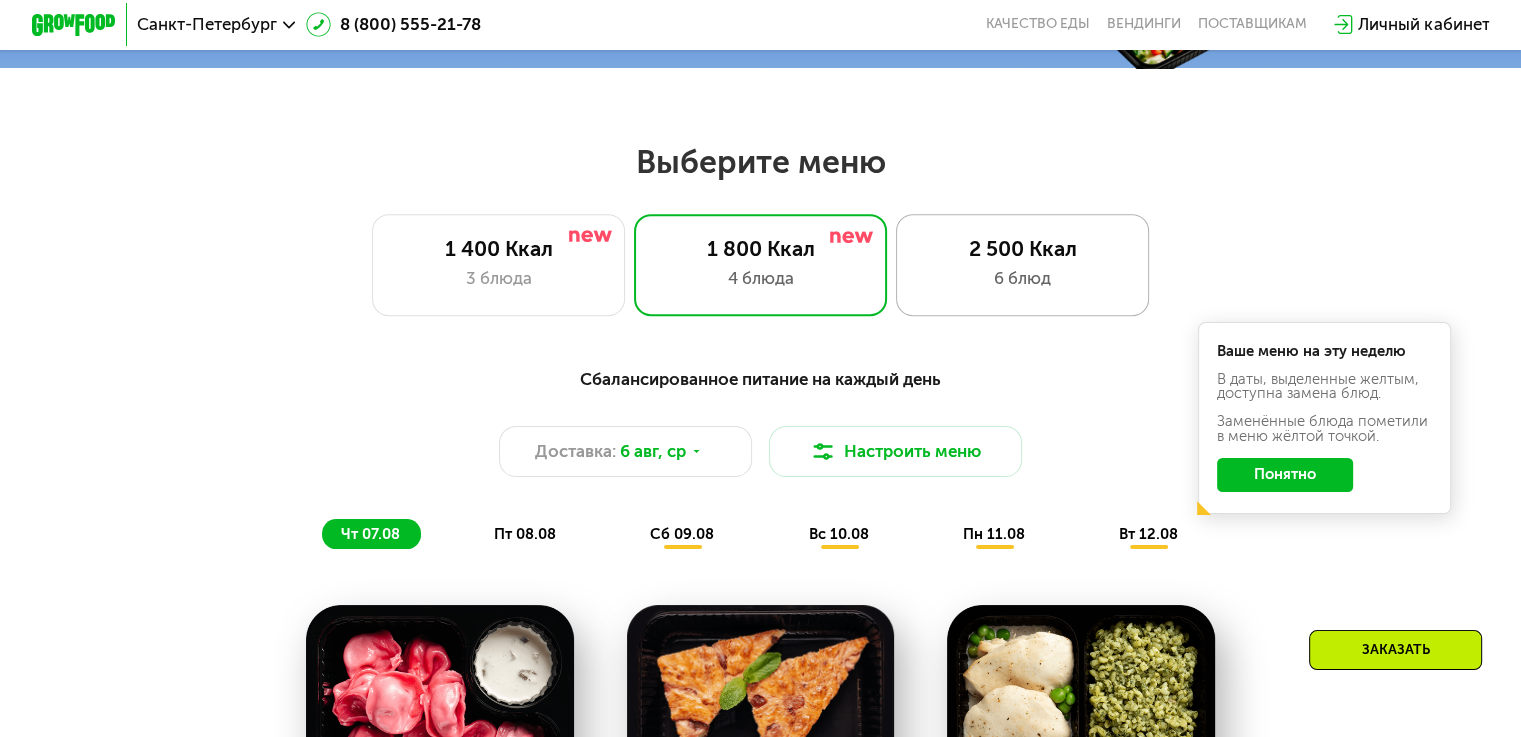 click on "6 блюд" at bounding box center [1022, 278] 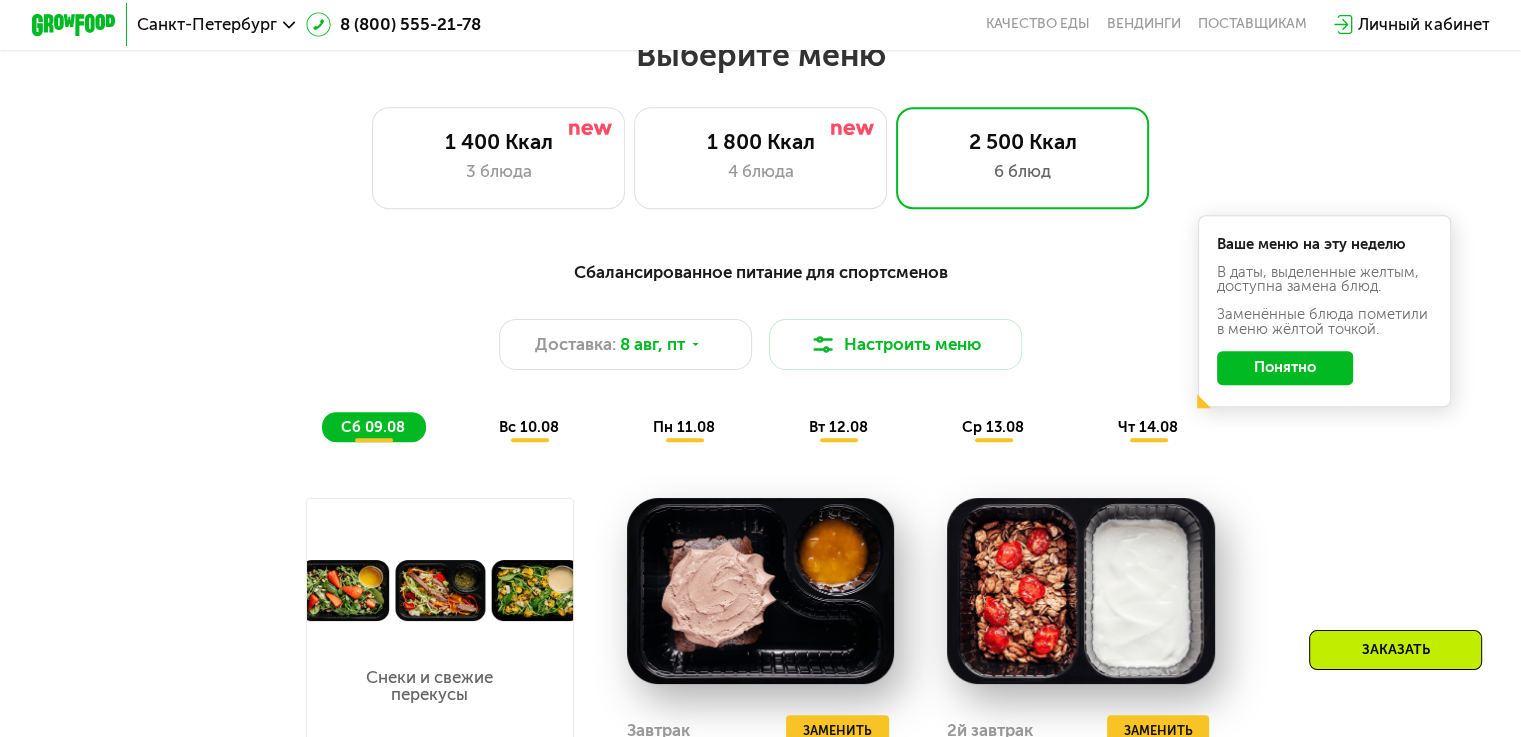 scroll, scrollTop: 900, scrollLeft: 0, axis: vertical 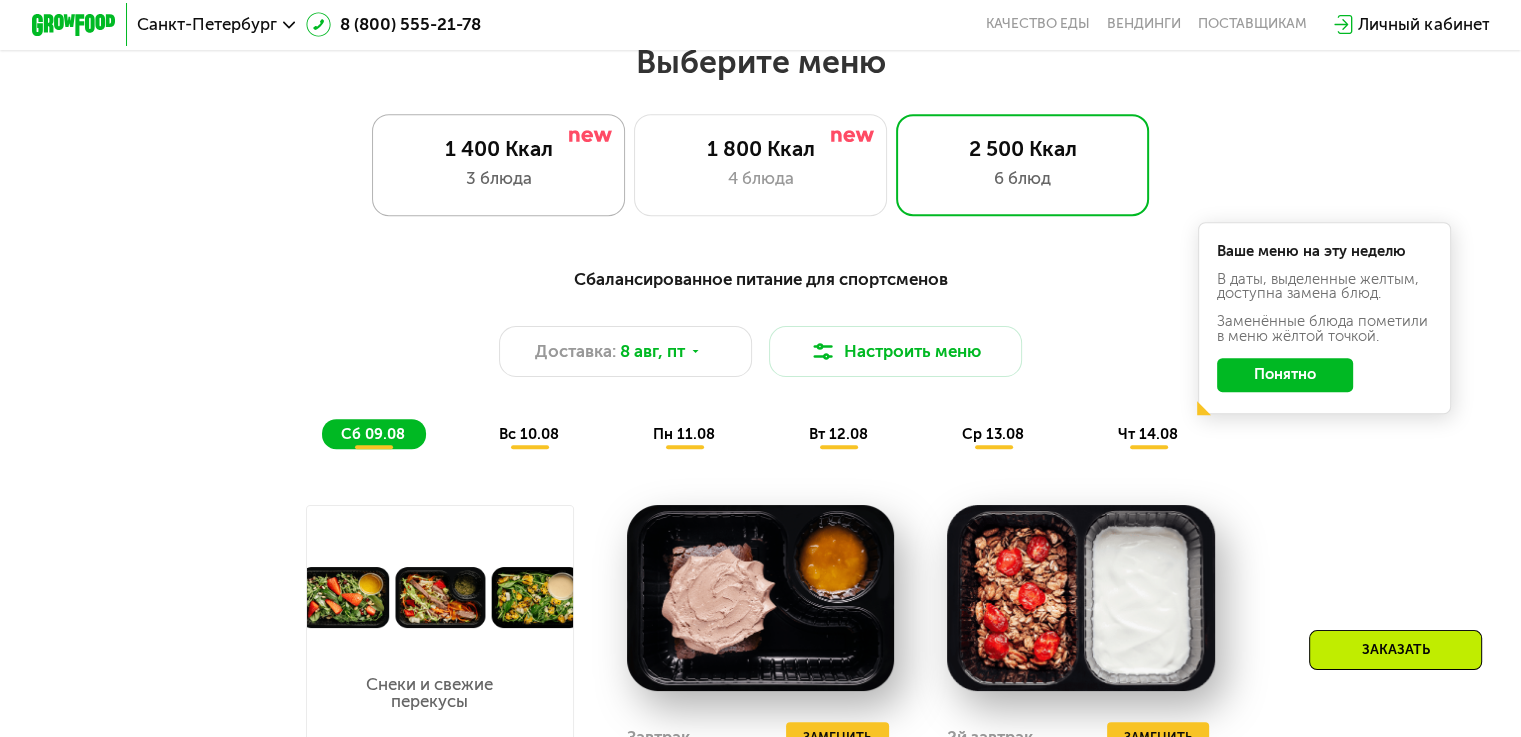click on "1 400 Ккал 3 блюда" 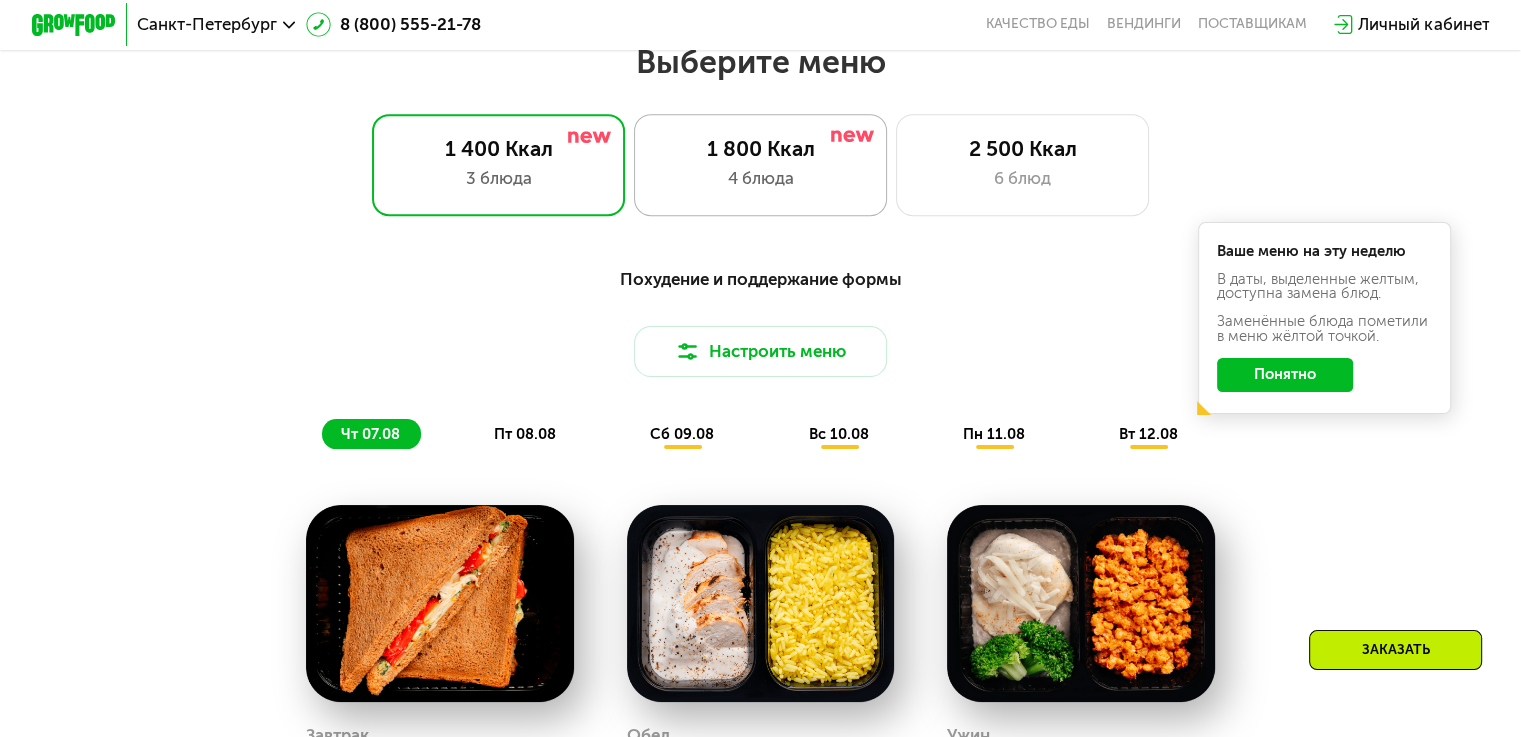 click on "4 блюда" at bounding box center [760, 178] 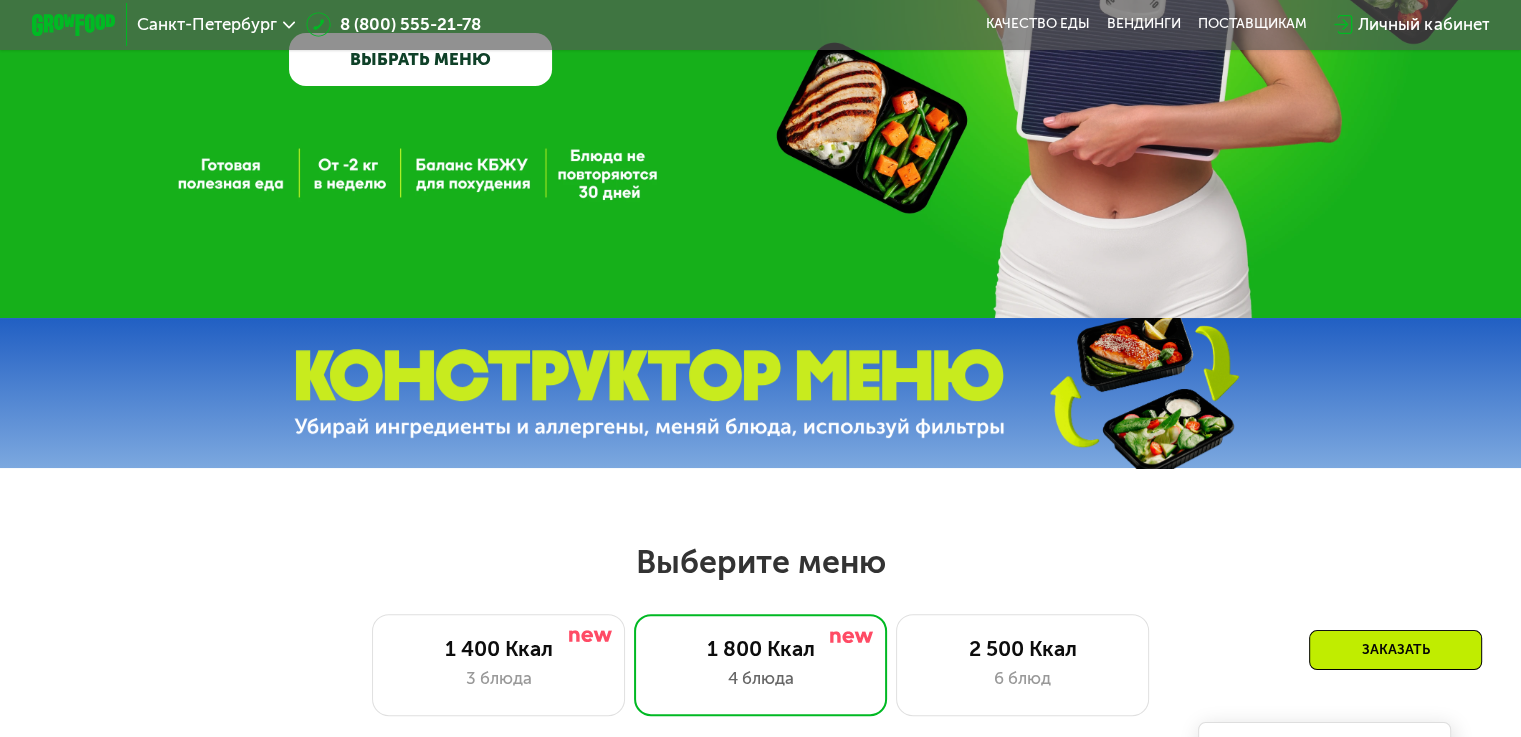 scroll, scrollTop: 100, scrollLeft: 0, axis: vertical 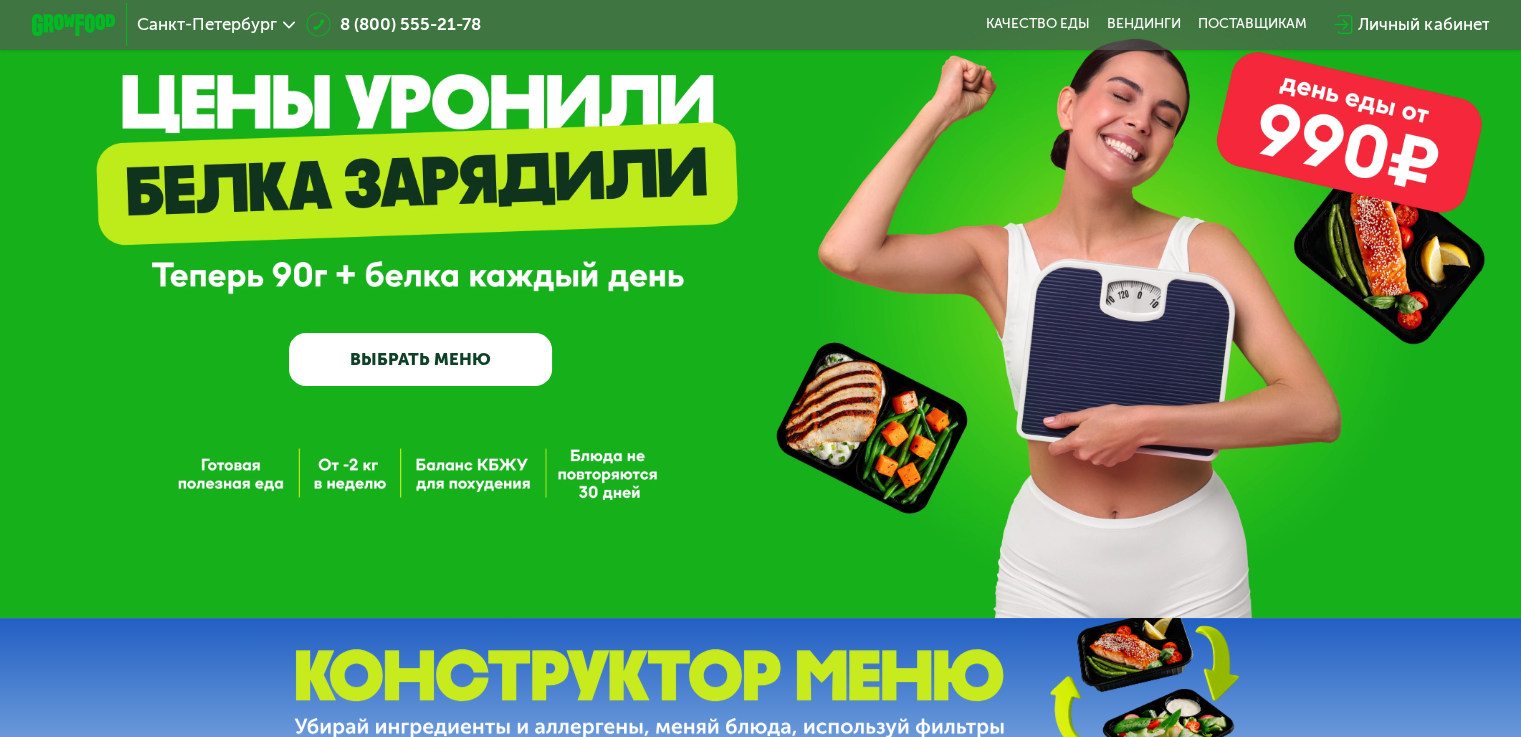 click on "ВЫБРАТЬ МЕНЮ" at bounding box center [420, 359] 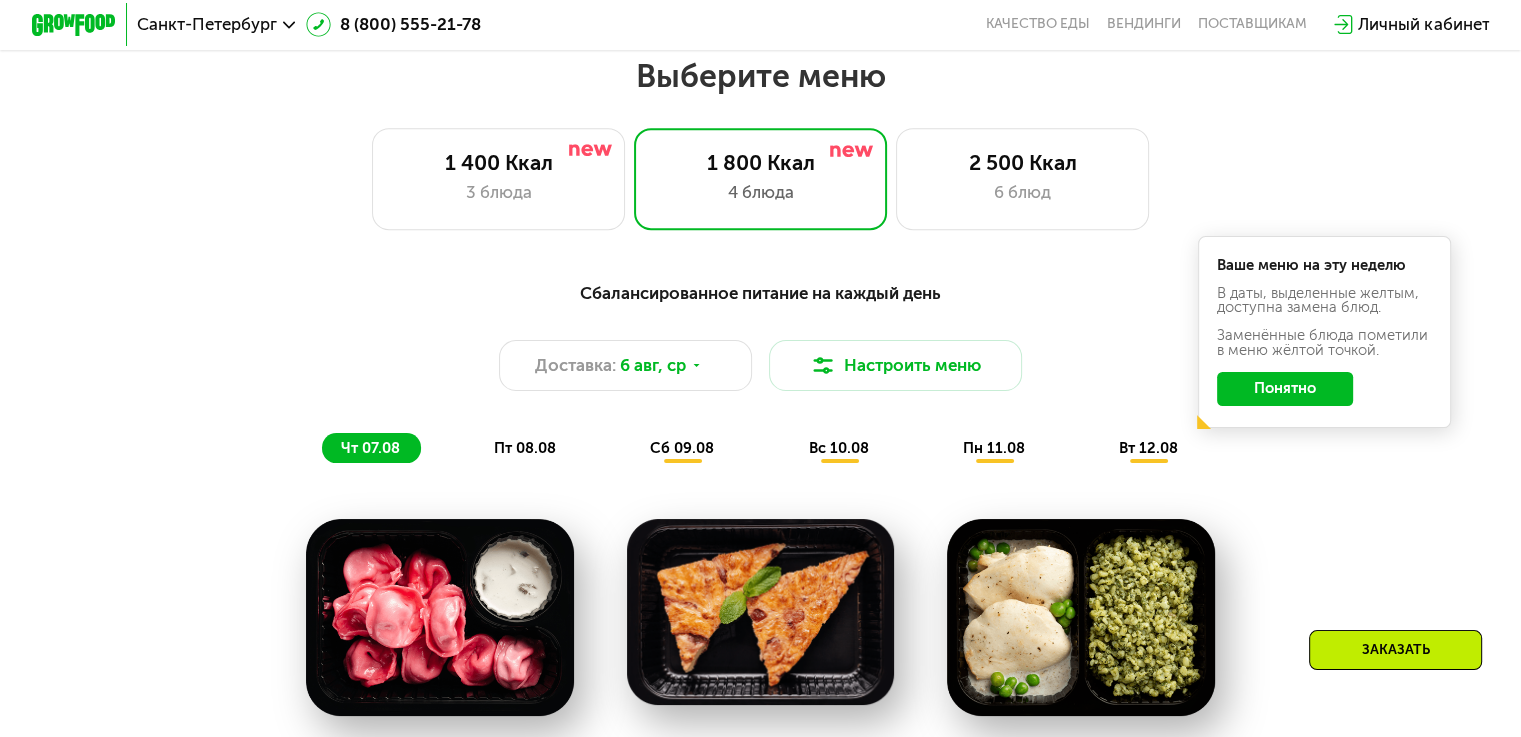 scroll, scrollTop: 900, scrollLeft: 0, axis: vertical 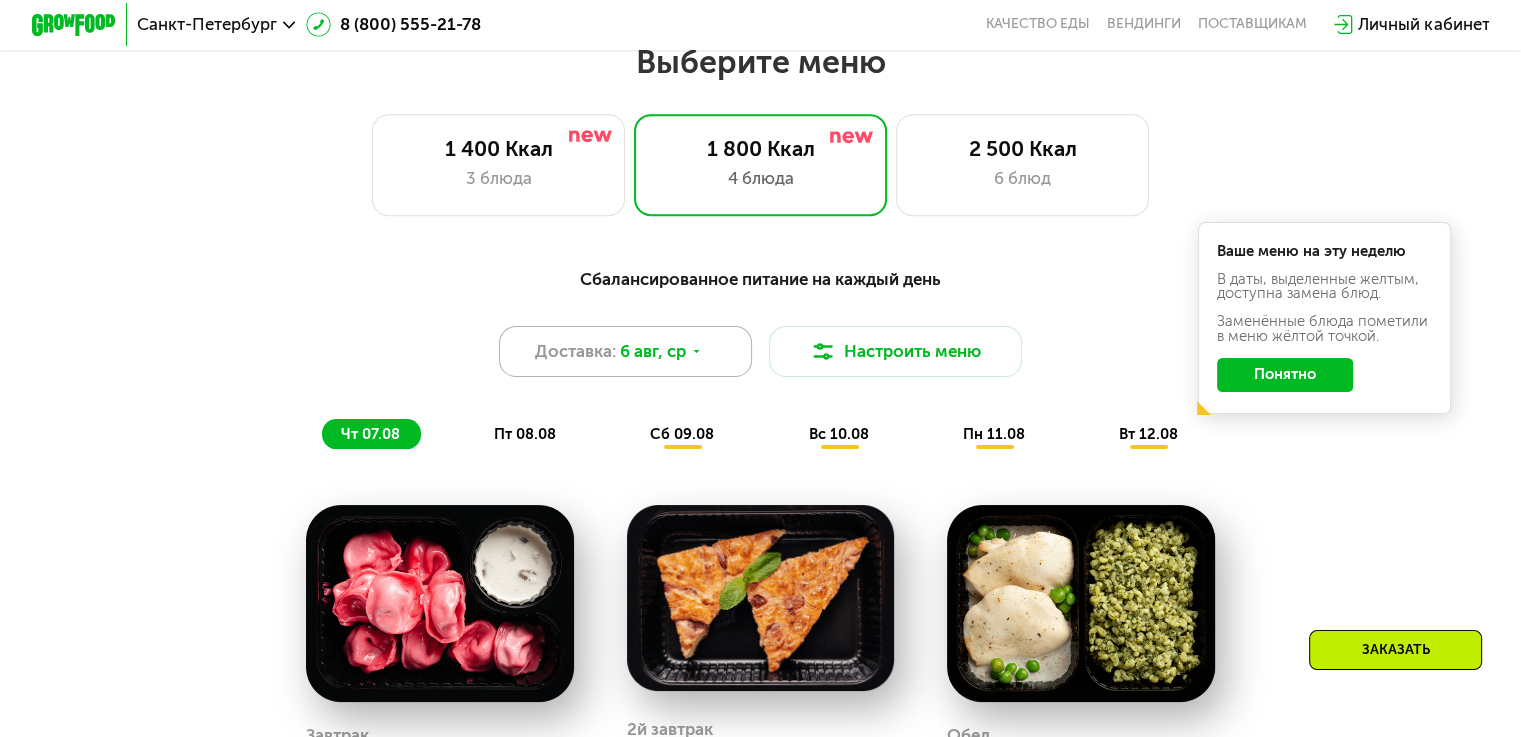 click on "6 авг, ср" at bounding box center [653, 351] 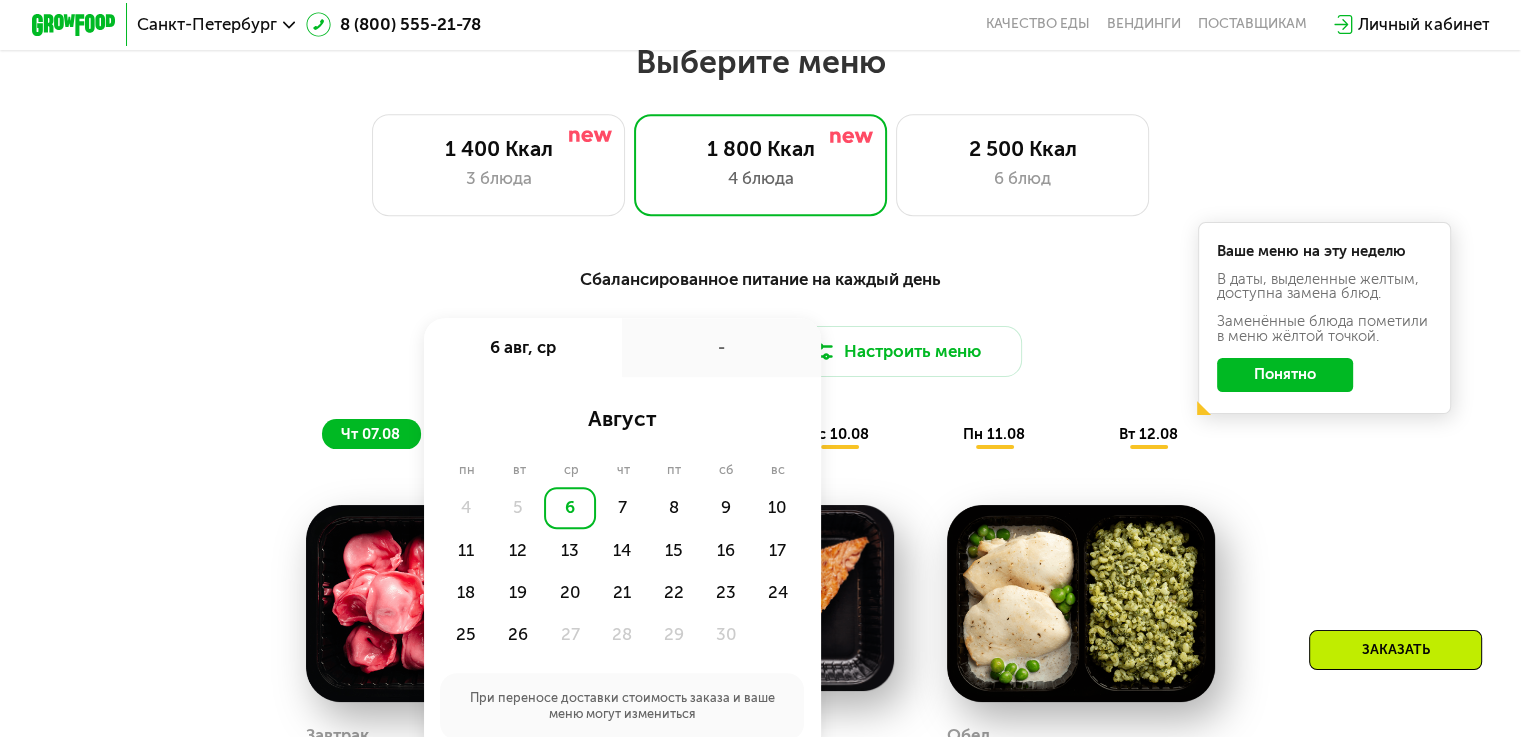 click on "Сбалансированное питание на каждый день Доставка: [DATE], [DAY_OF_WEEK] [DATE], [DAY_OF_WEEK] - август [DAY_OF_WEEK] [DAY_OF_WEEK] [DAY_OF_WEEK] [DAY_OF_WEEK] [DAY_OF_WEEK] [DAY_OF_WEEK] [DAY_OF_WEEK] [DATE] [DATE] [DATE] [DATE] [DATE] [DATE] [DATE] [DATE] [DATE] [DATE] [DATE] [DATE] [DATE] [DATE] [DATE] [DATE] [DATE] [DATE] [DATE] [DATE] [DATE] [DATE] [DATE] [DATE] [DATE] [DATE]  При переносе доставки стоимость заказа и ваше меню могут измениться  Настроить меню  [DAY_OF_WEEK] [DATE] [DAY_OF_WEEK] [DATE] [DAY_OF_WEEK] [DATE] [DAY_OF_WEEK] [DATE] [DAY_OF_WEEK] [DATE] Ваше меню на эту неделю В даты, выделенные желтым, доступна замена блюд. Заменённые блюда пометили в меню жёлтой точкой.  Понятно" at bounding box center (761, 358) 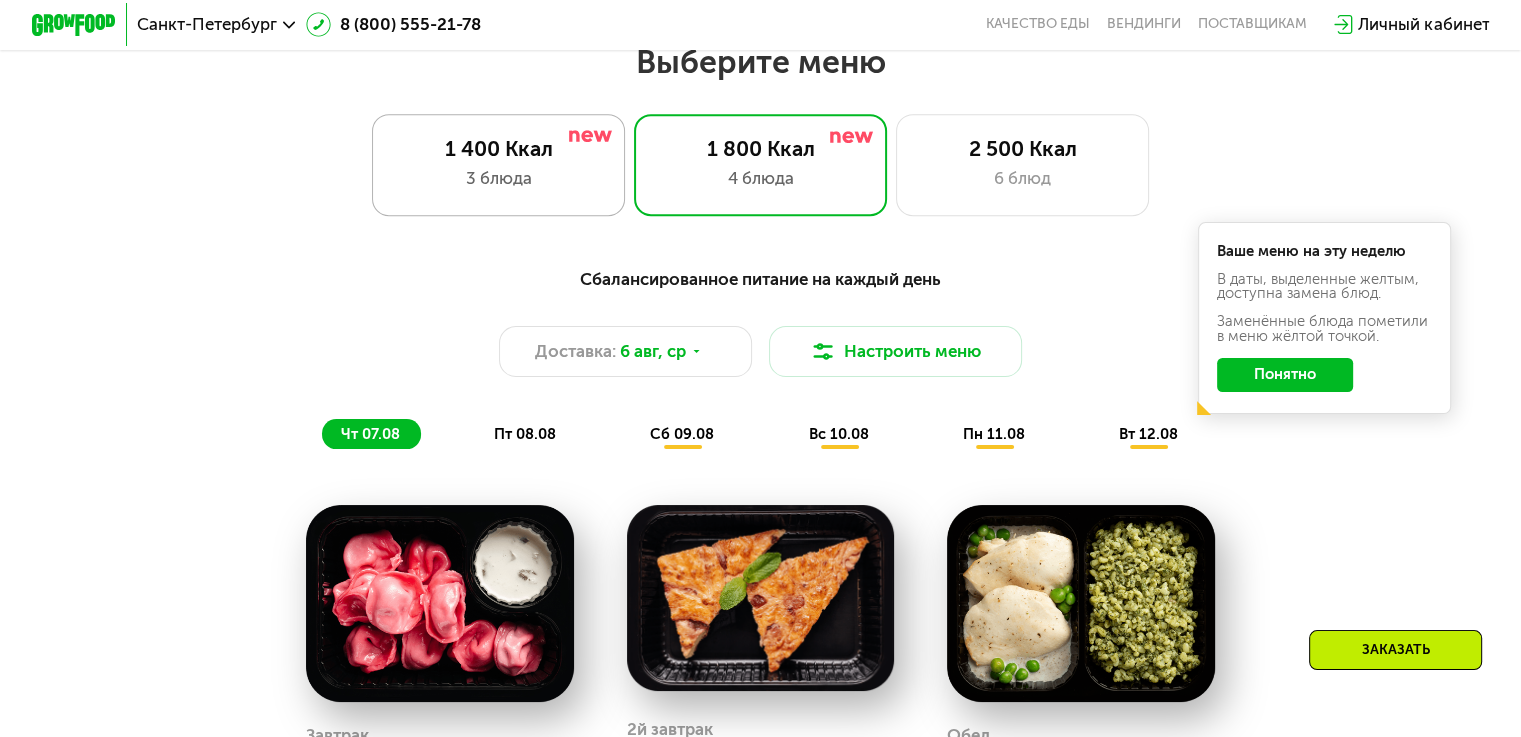 click on "3 блюда" at bounding box center (498, 178) 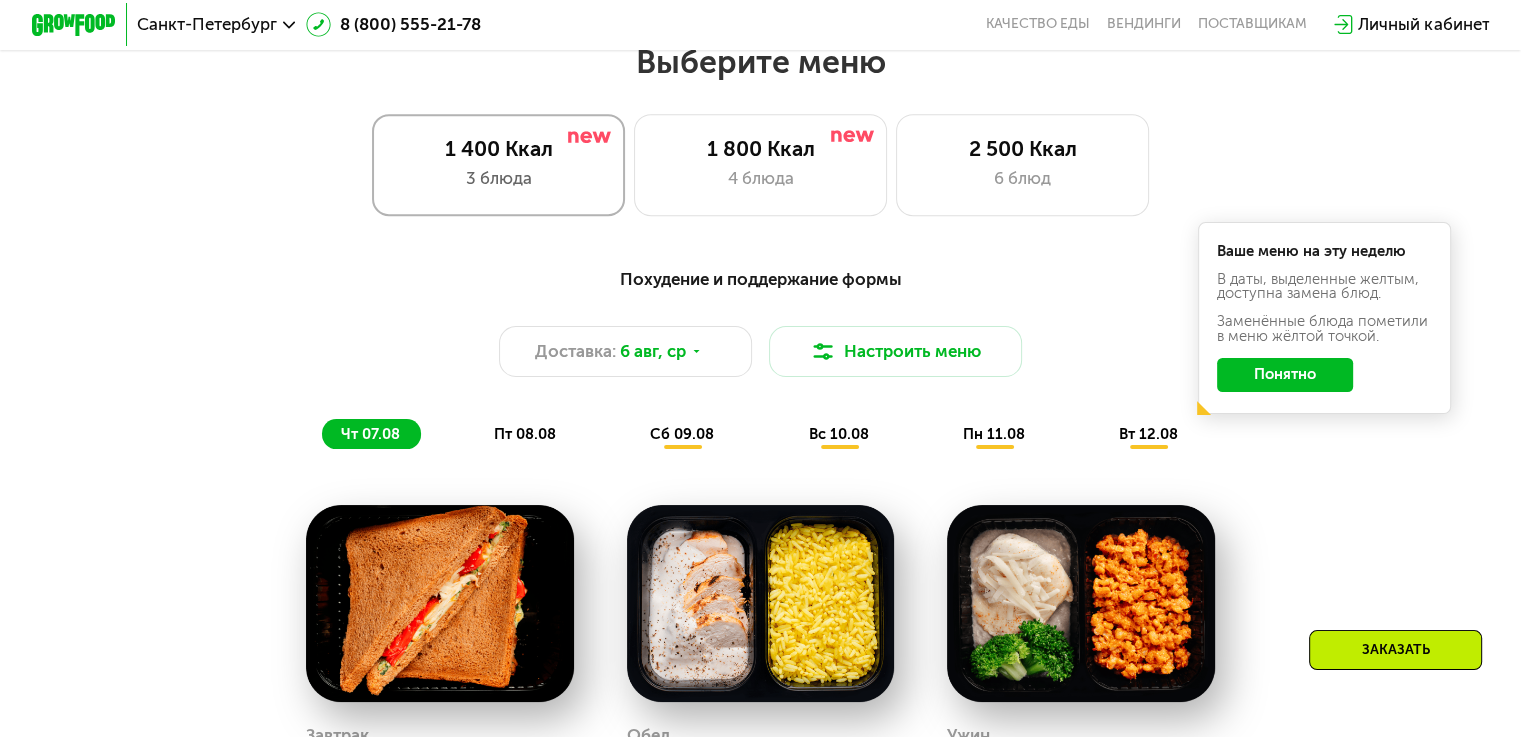 click on "3 блюда" at bounding box center (498, 178) 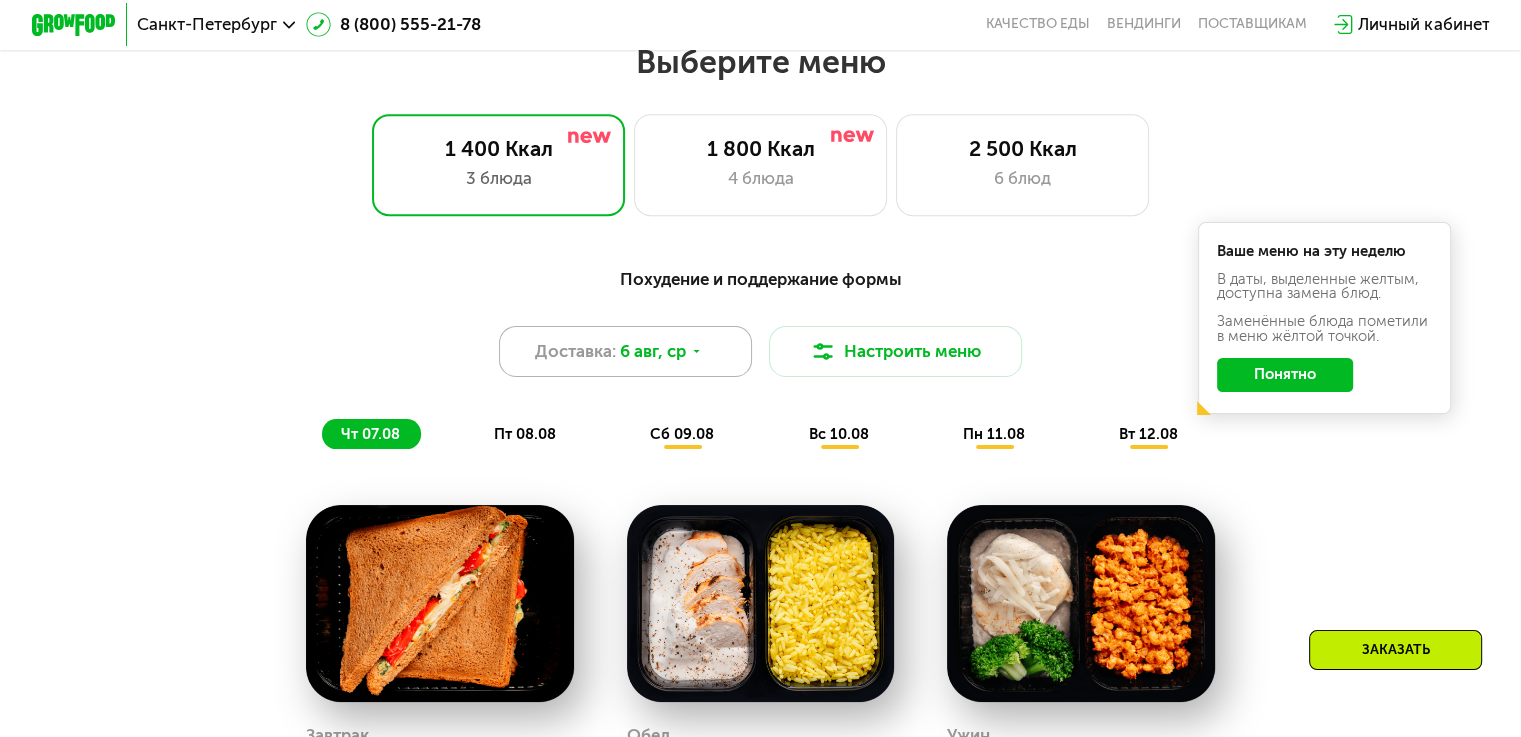 click on "Доставка: 6 авг, ср" at bounding box center (626, 351) 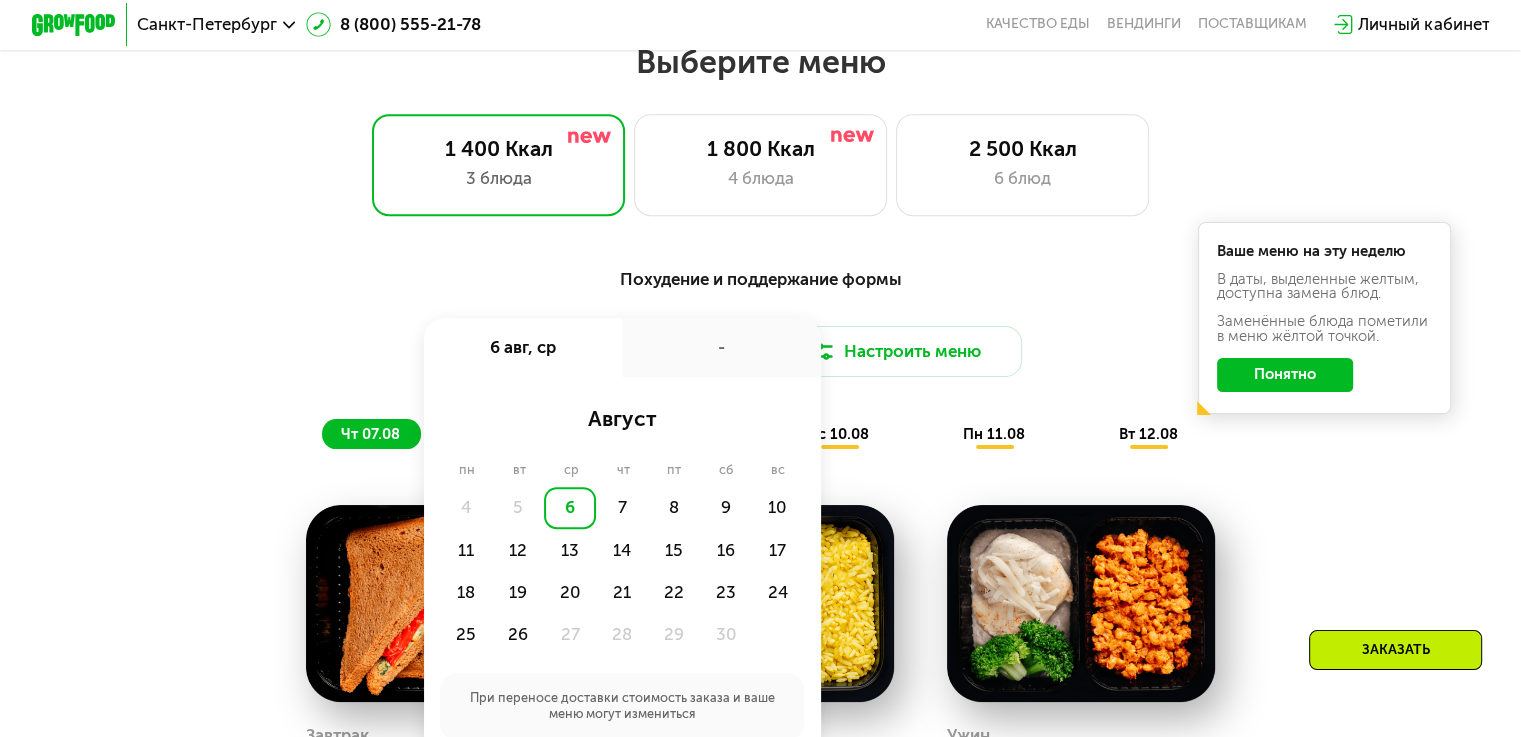 click on "Похудение и поддержание формы" at bounding box center [760, 279] 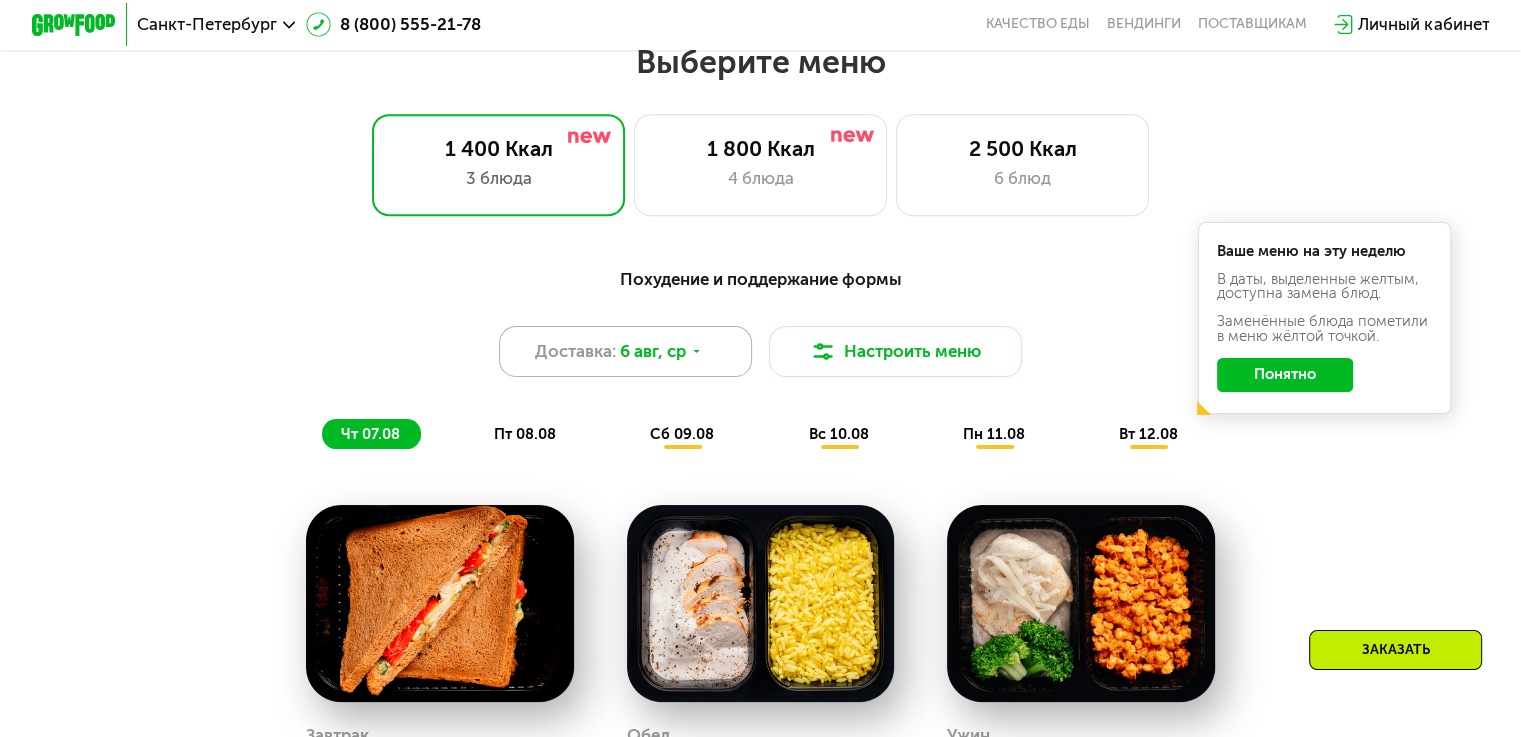 click on "6 авг, ср" at bounding box center [653, 351] 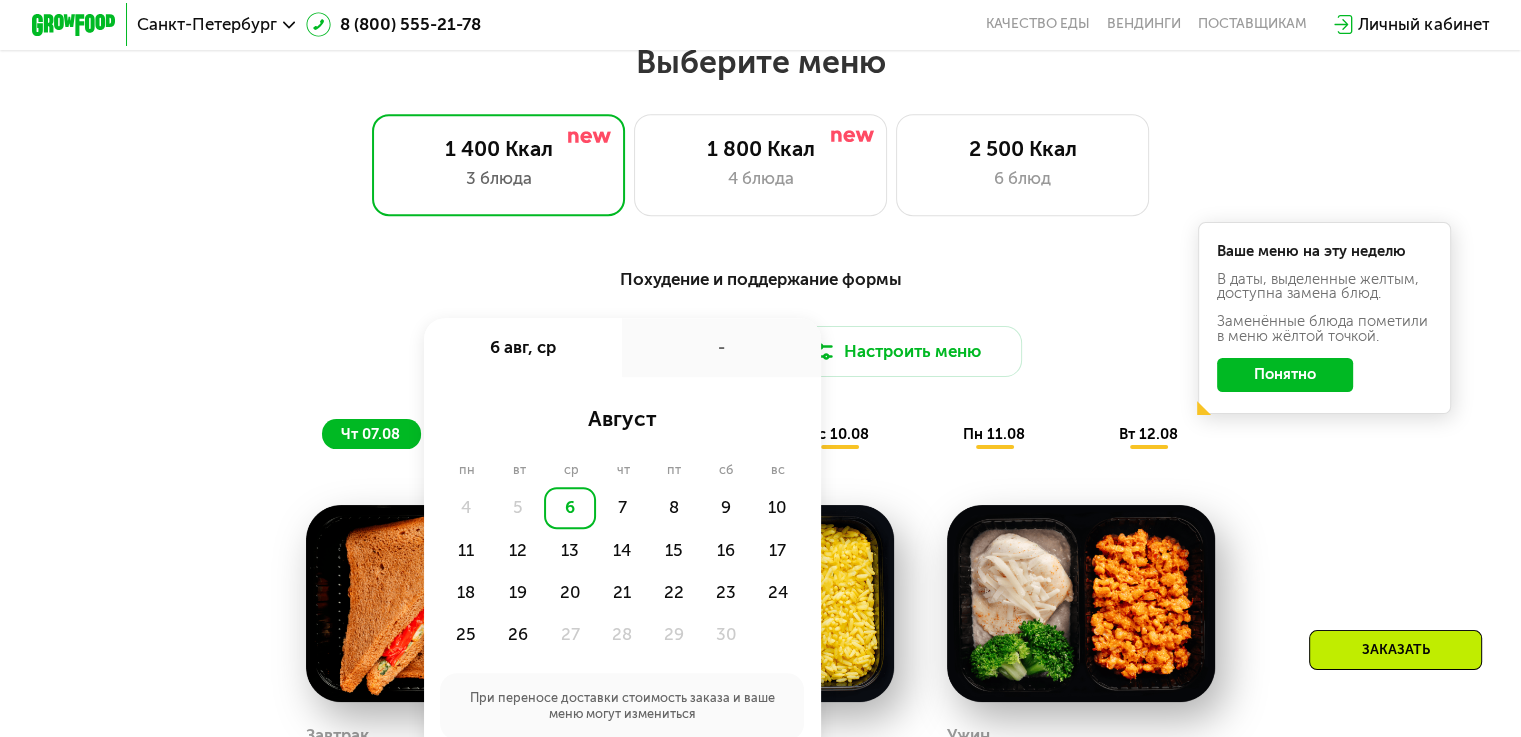 click on "Похудение и поддержание формы" at bounding box center [760, 279] 